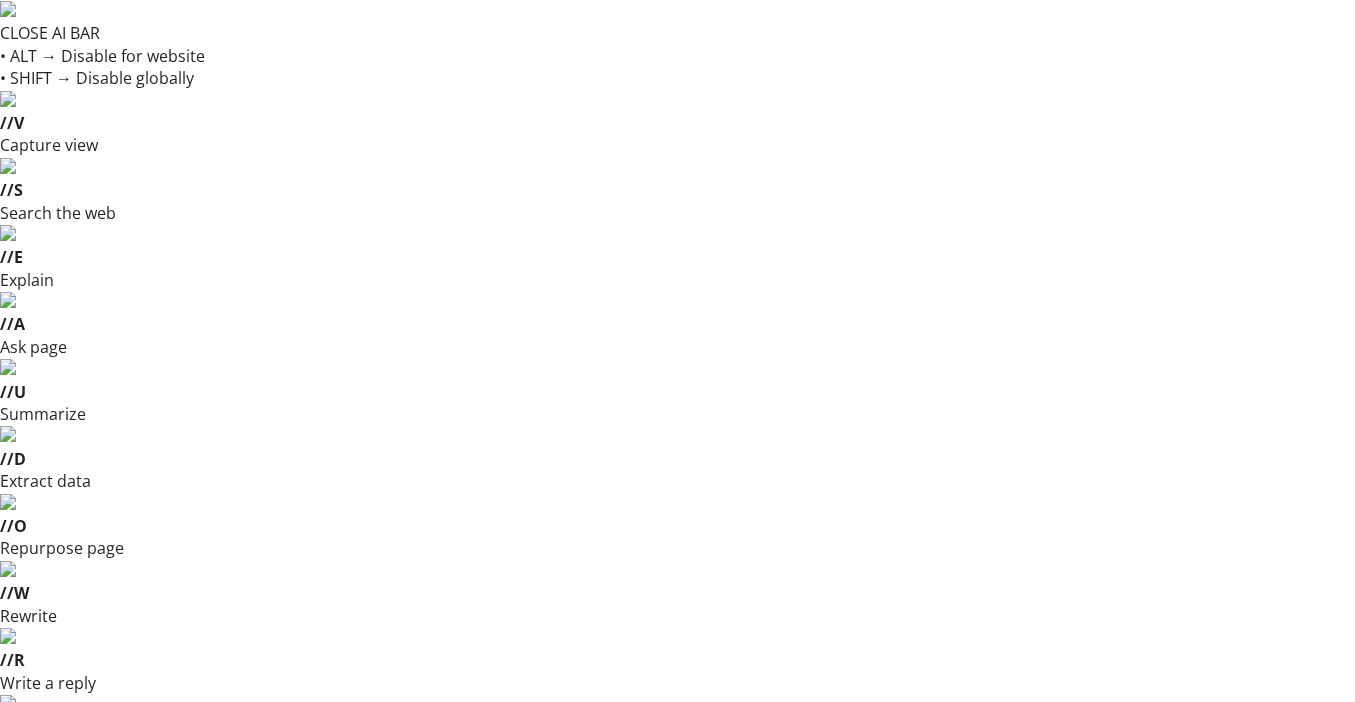 scroll, scrollTop: 0, scrollLeft: 0, axis: both 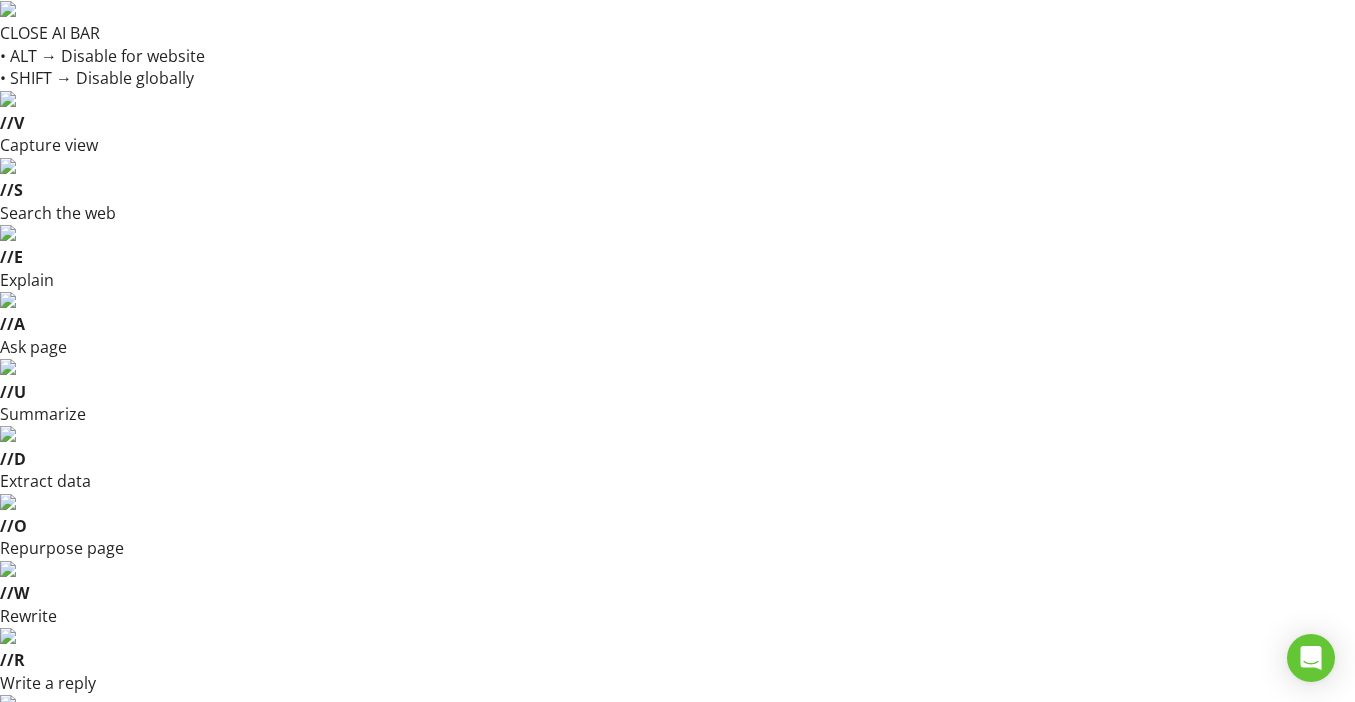 click on "[NUMBER] N [STREET], [CITY], [STATE] [POSTAL_CODE]" at bounding box center [210, 1205] 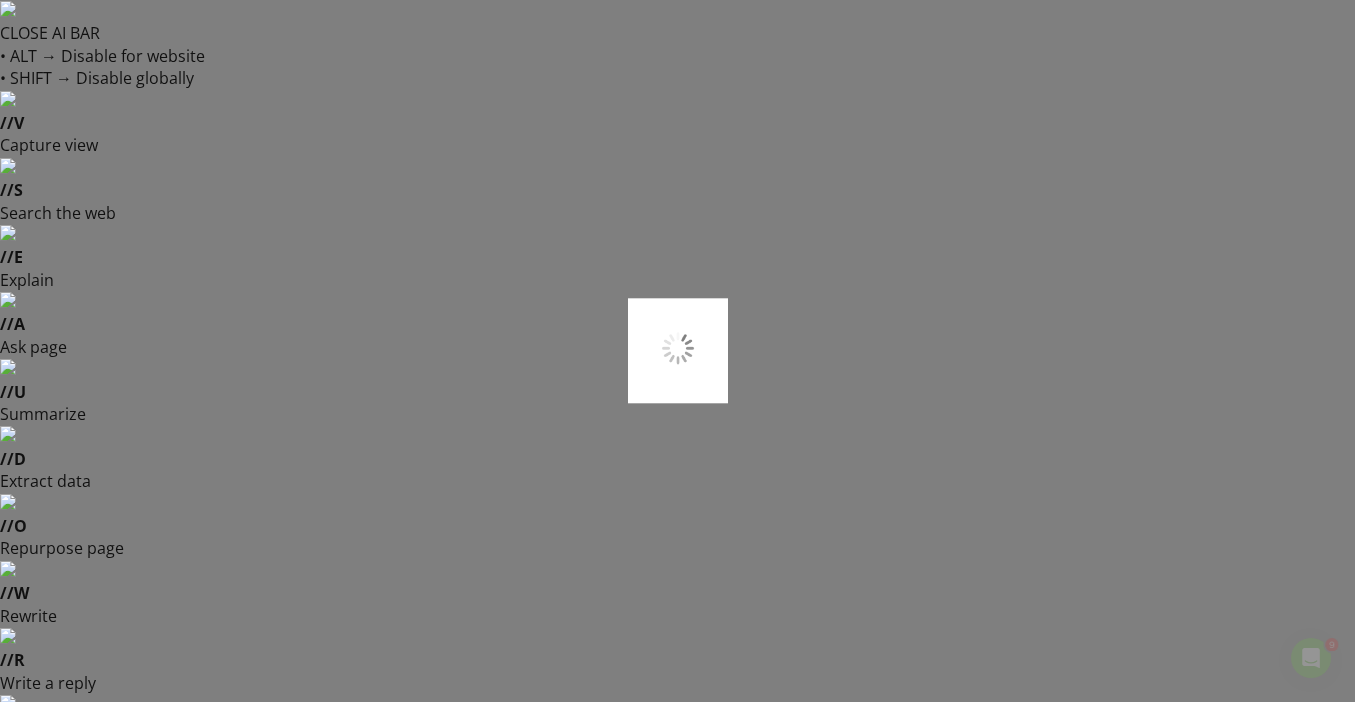 scroll, scrollTop: 0, scrollLeft: 0, axis: both 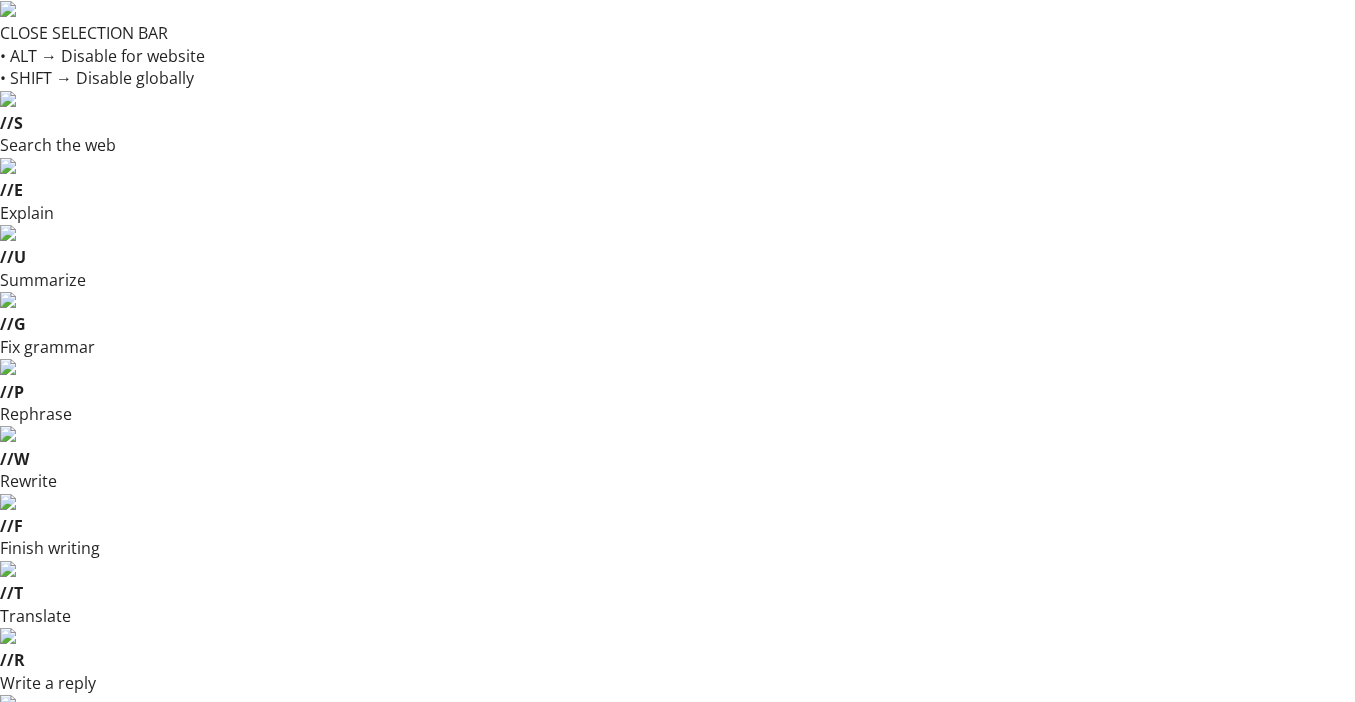 drag, startPoint x: 15, startPoint y: 327, endPoint x: 520, endPoint y: 324, distance: 505.0089 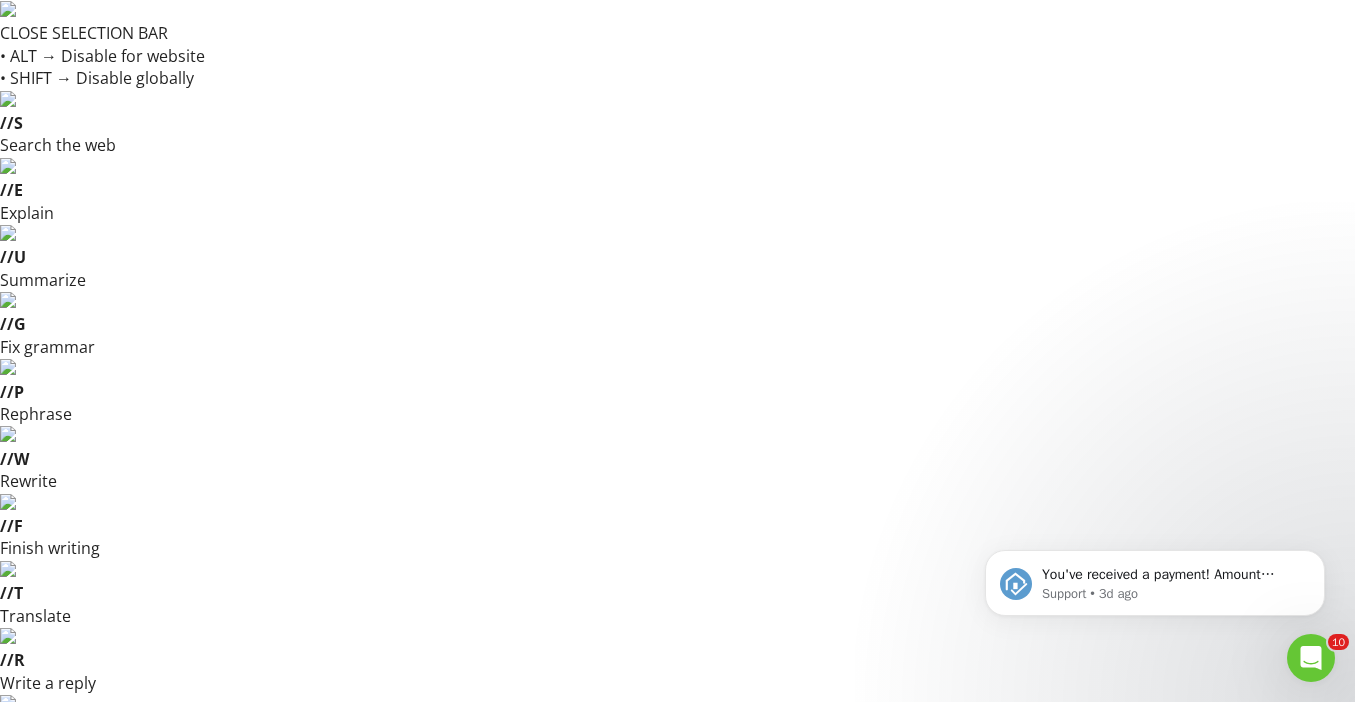 scroll, scrollTop: 0, scrollLeft: 0, axis: both 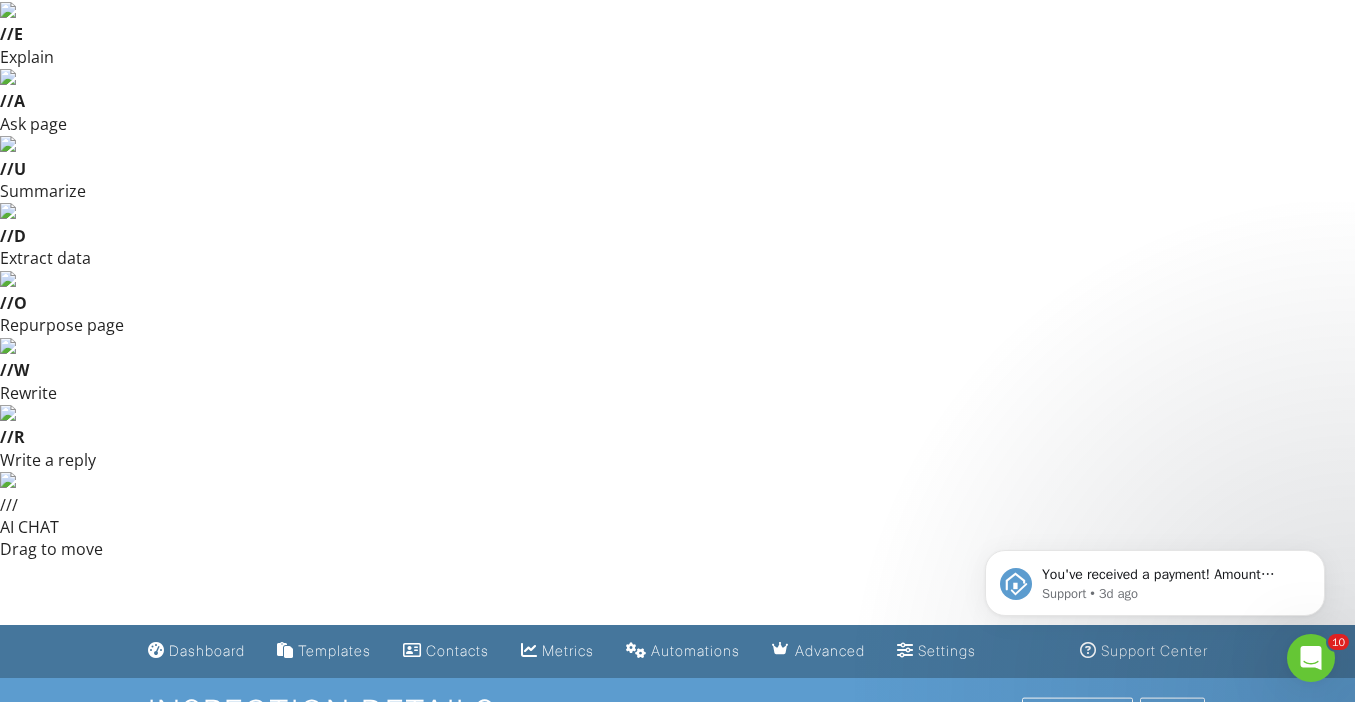 click on "Attach" at bounding box center [944, 1176] 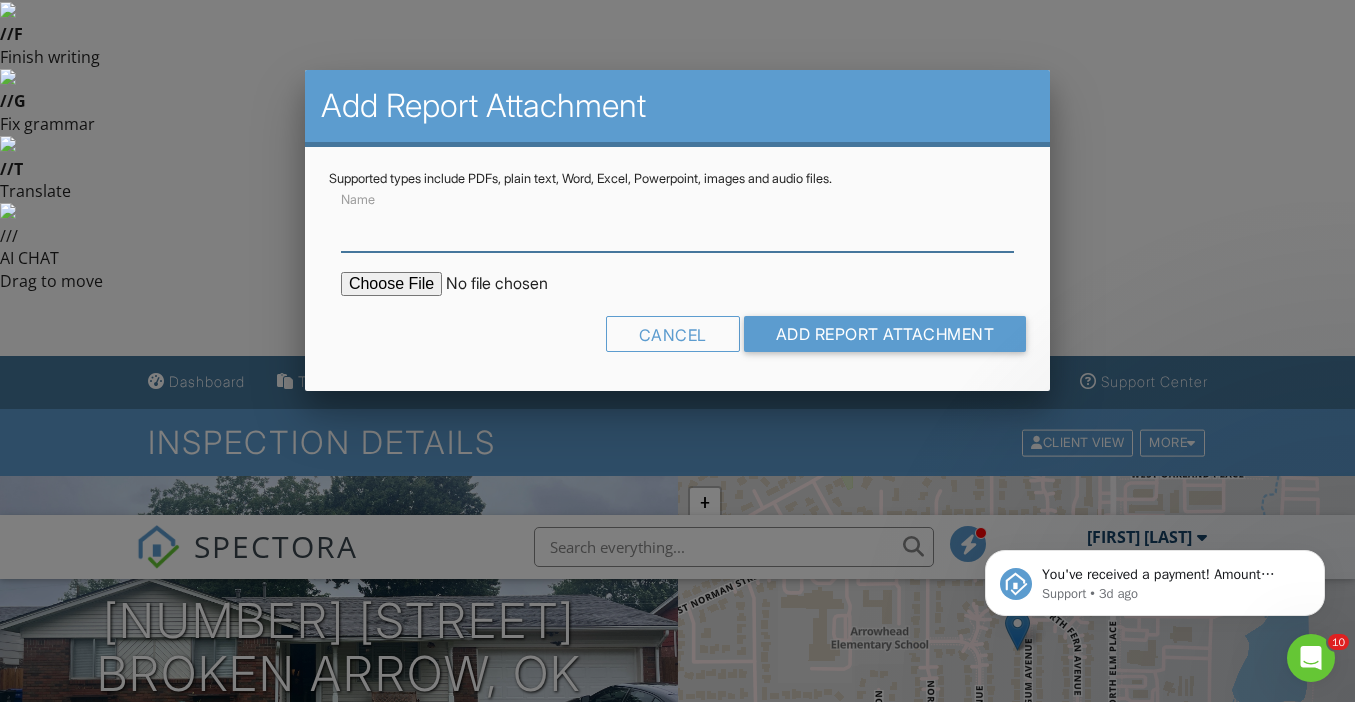 click on "Name" at bounding box center [677, 227] 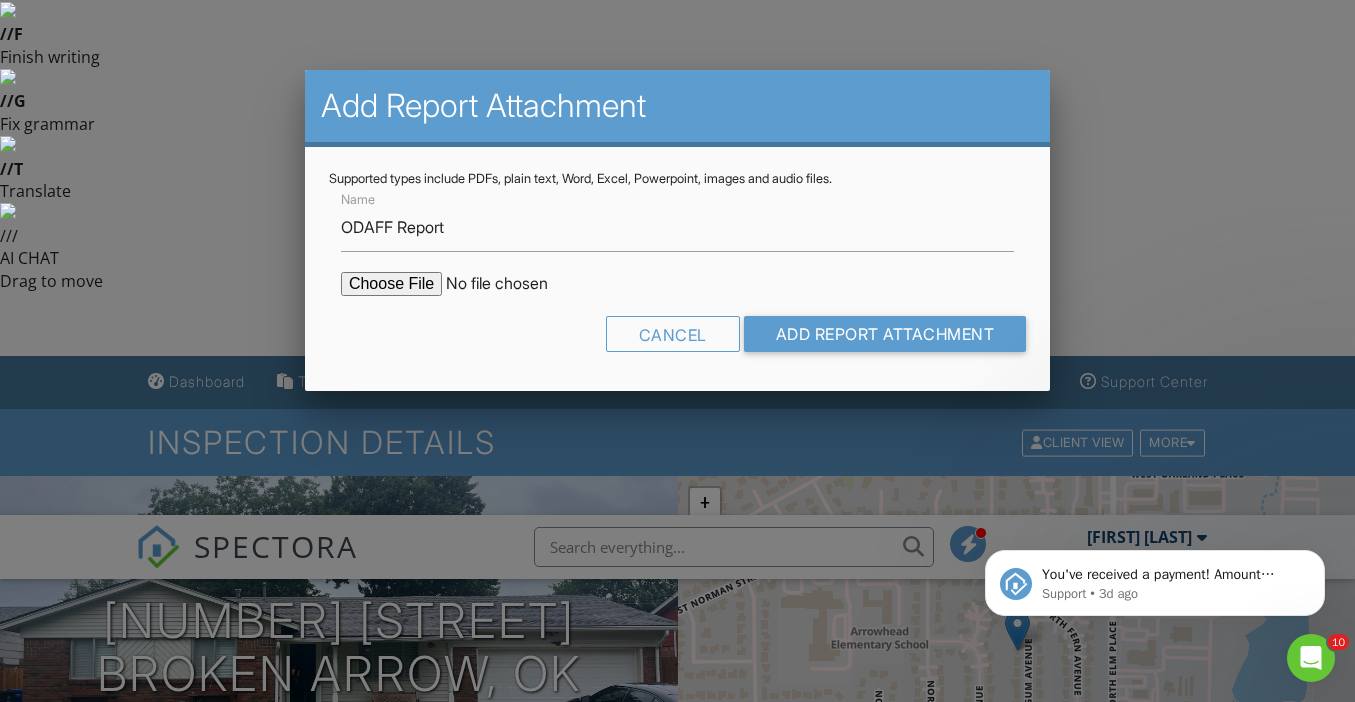 click at bounding box center [511, 284] 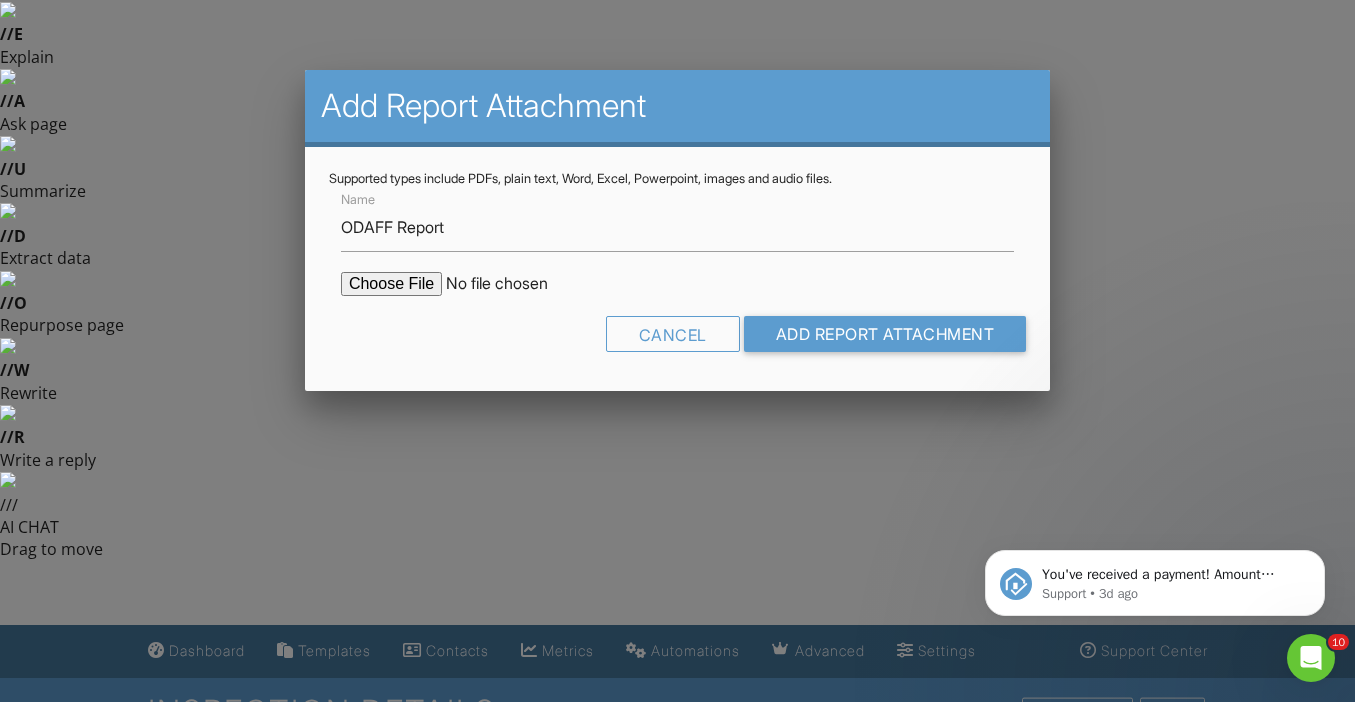 type on "C:\fakepath\ODAFF 1 Termite - 1138 N Gum Ave.pdf" 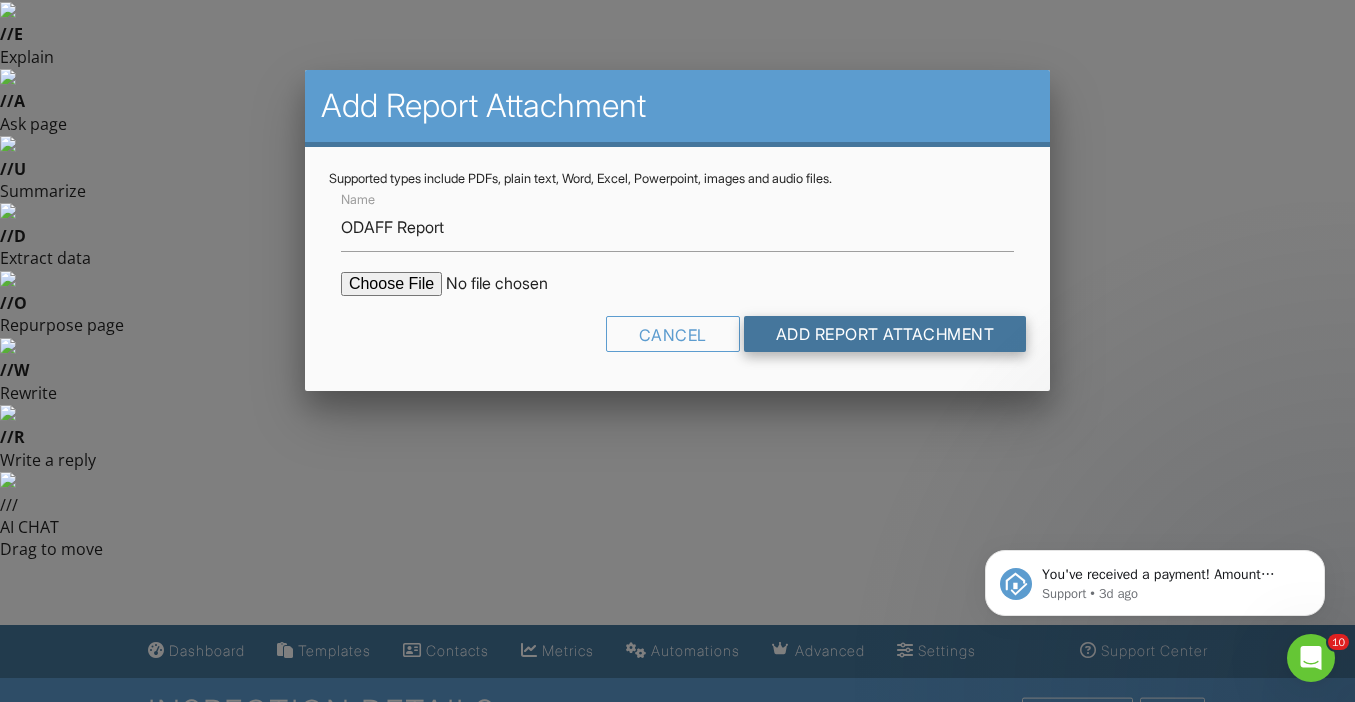 click on "Add Report Attachment" at bounding box center (885, 334) 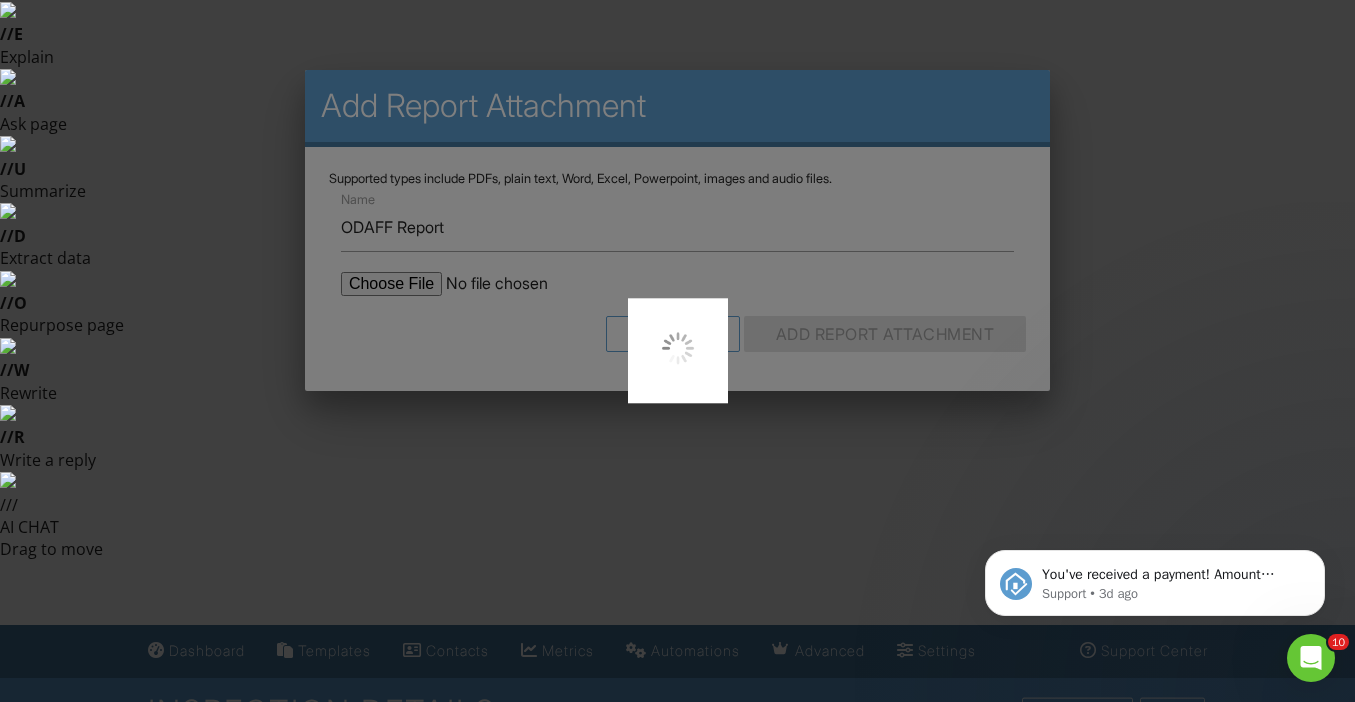 click on "// / AI CHAT Drag to move" at bounding box center (677, 516) 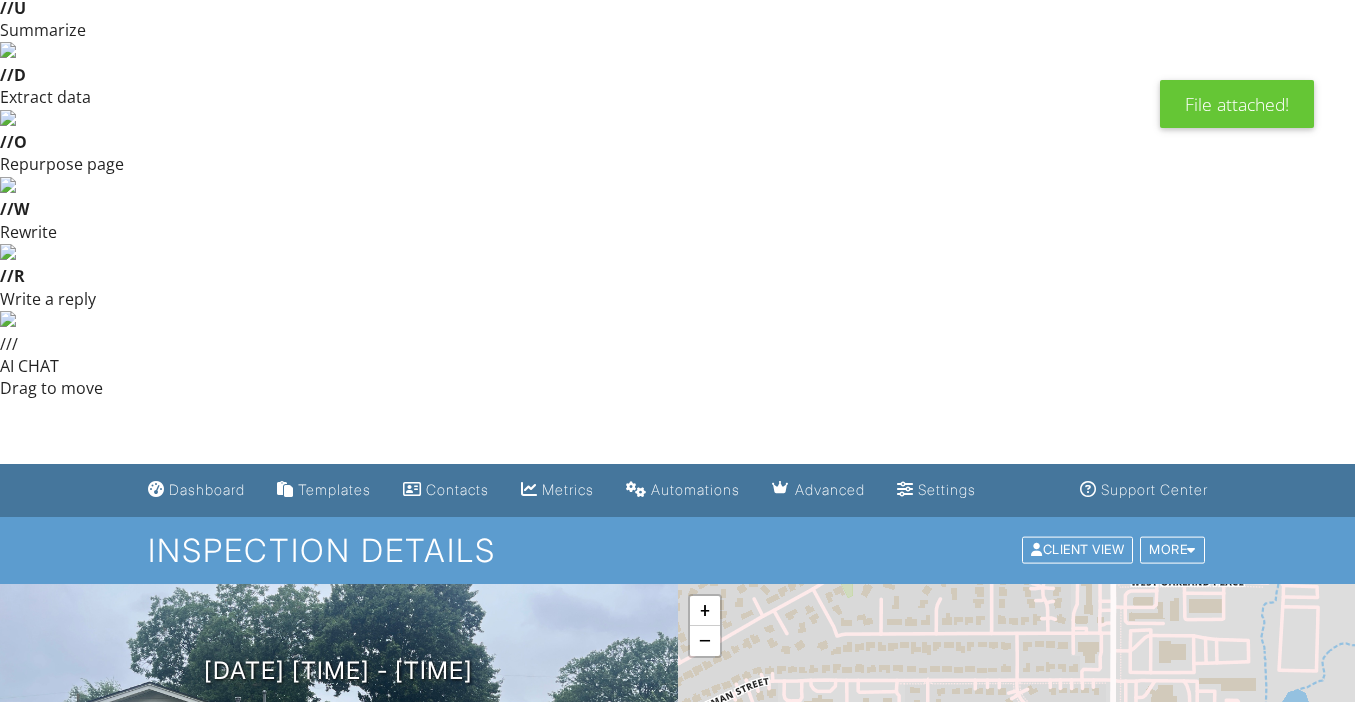 scroll, scrollTop: 384, scrollLeft: 0, axis: vertical 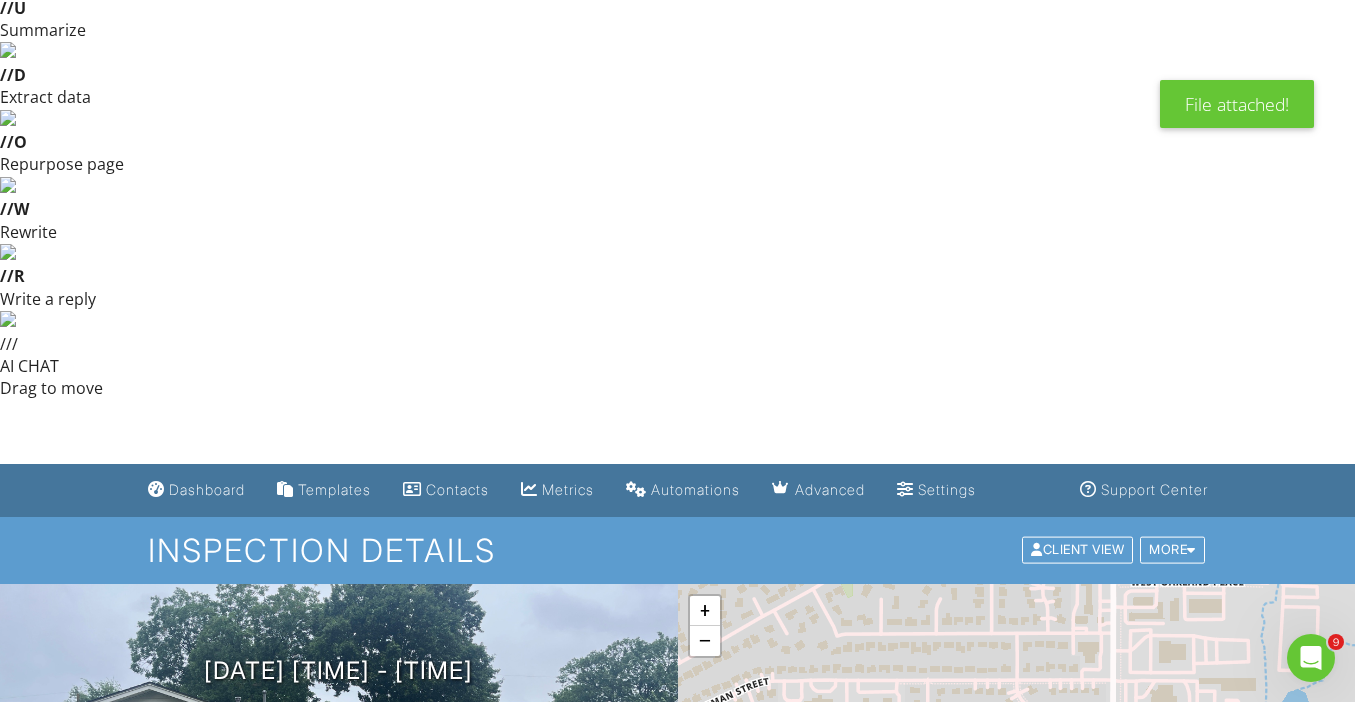 click on "View" at bounding box center [797, 1113] 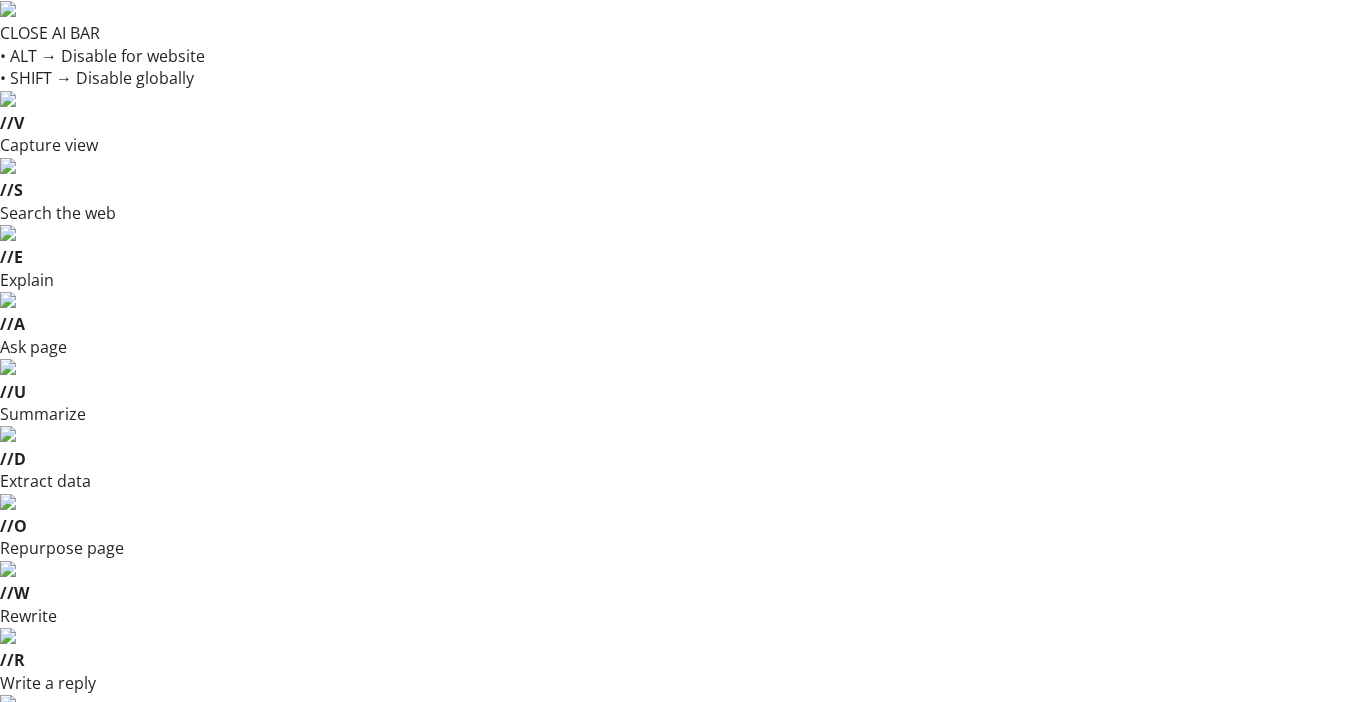 scroll, scrollTop: 0, scrollLeft: 0, axis: both 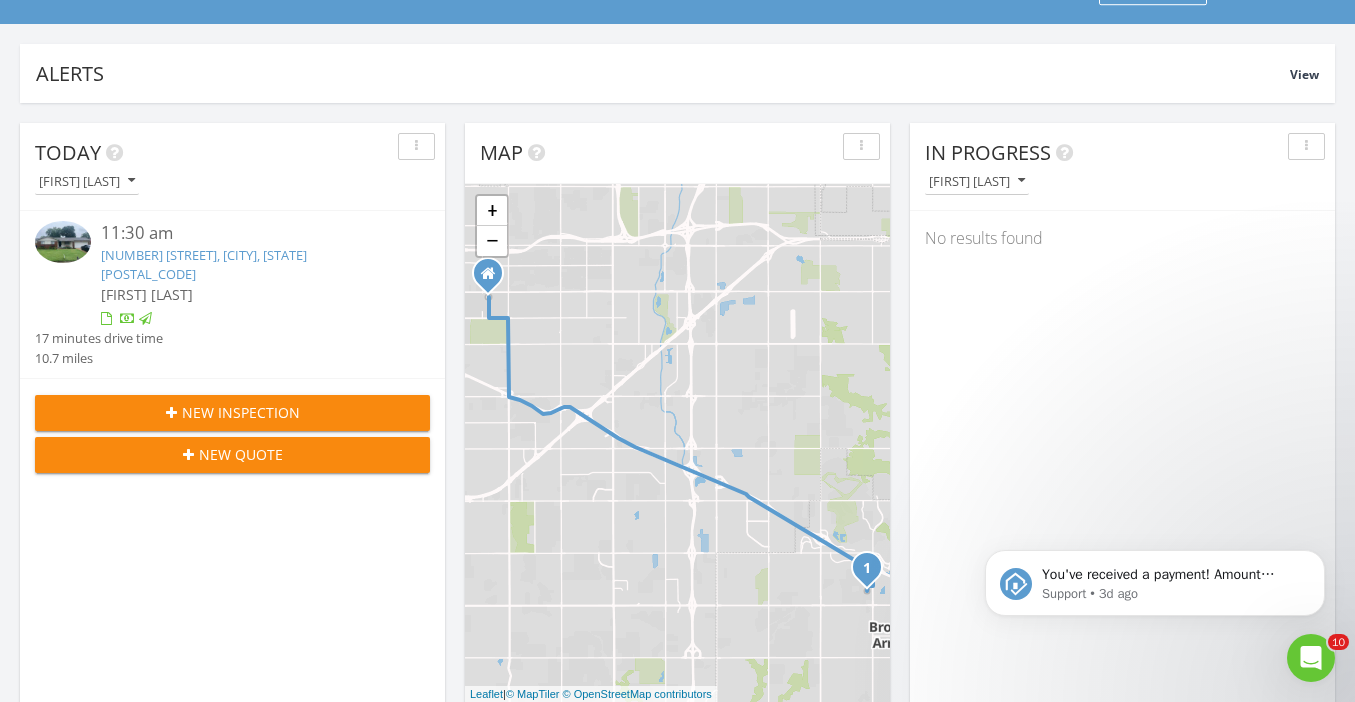 click on "7" at bounding box center [861, 1163] 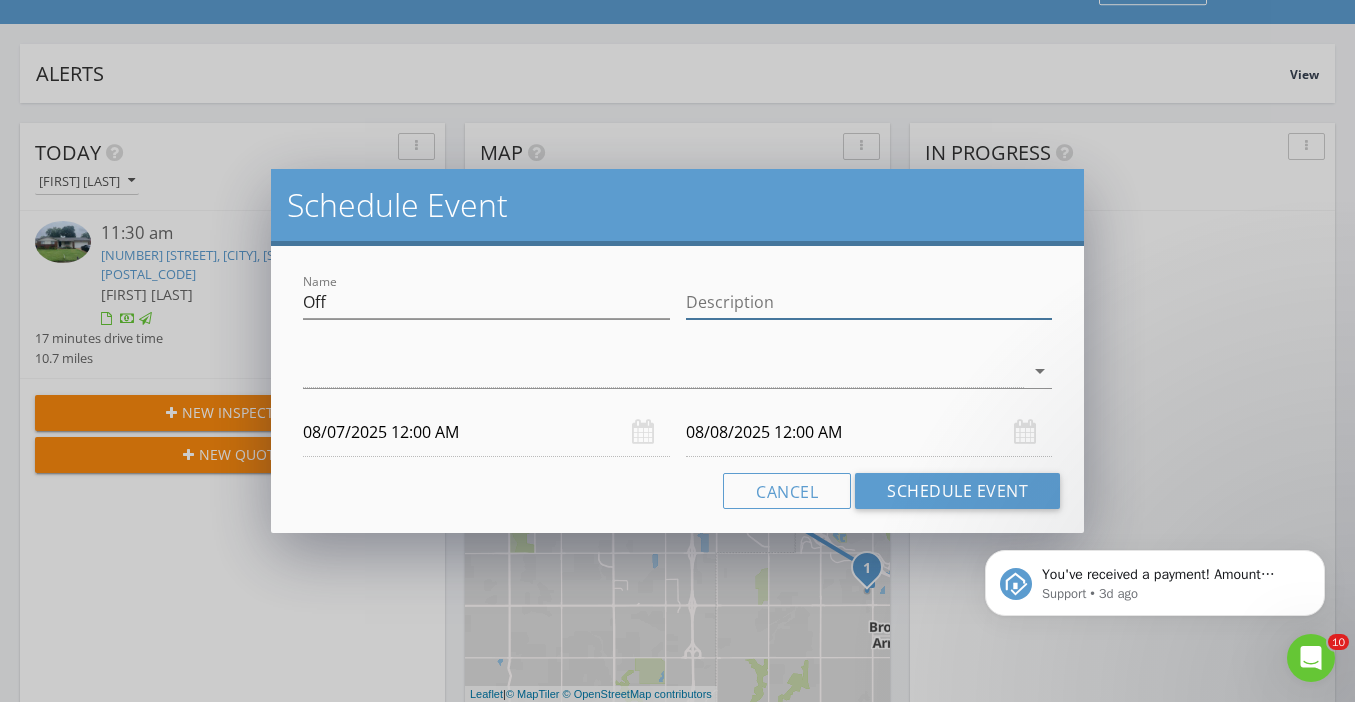 click on "Description" at bounding box center [869, 302] 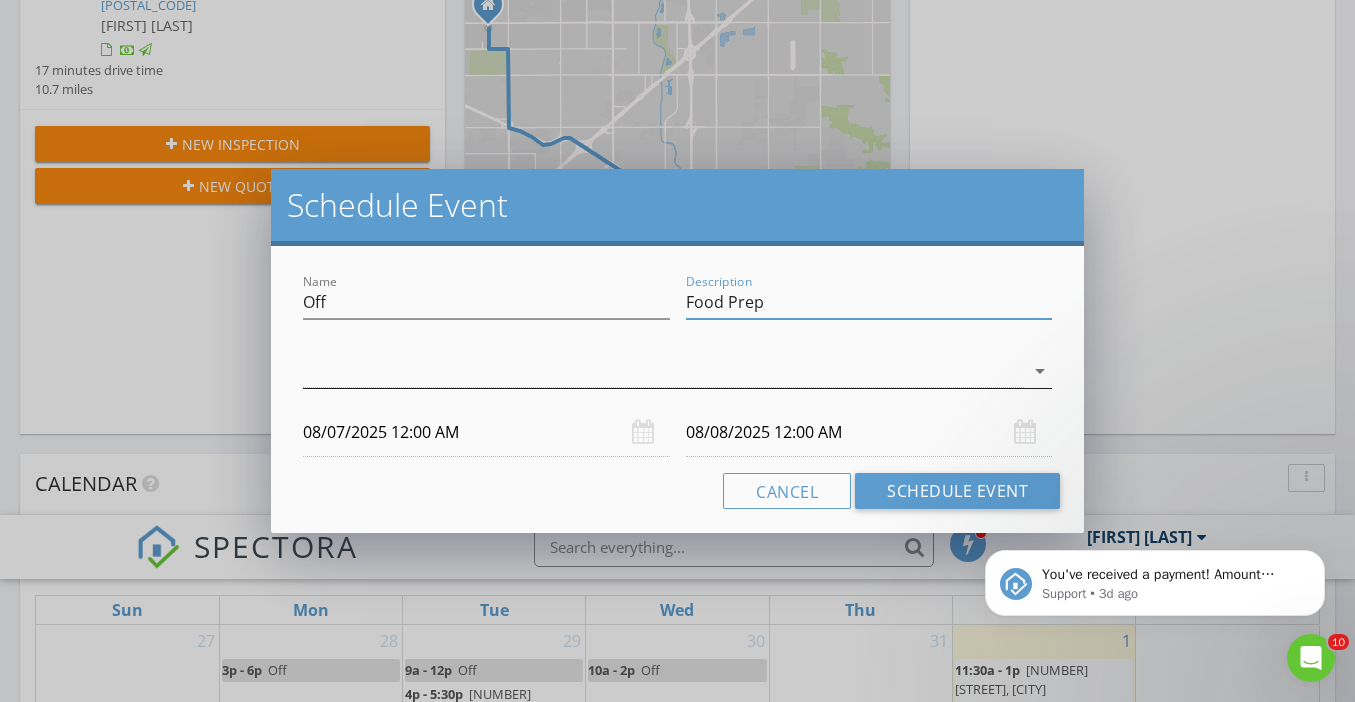 type on "Food Prep" 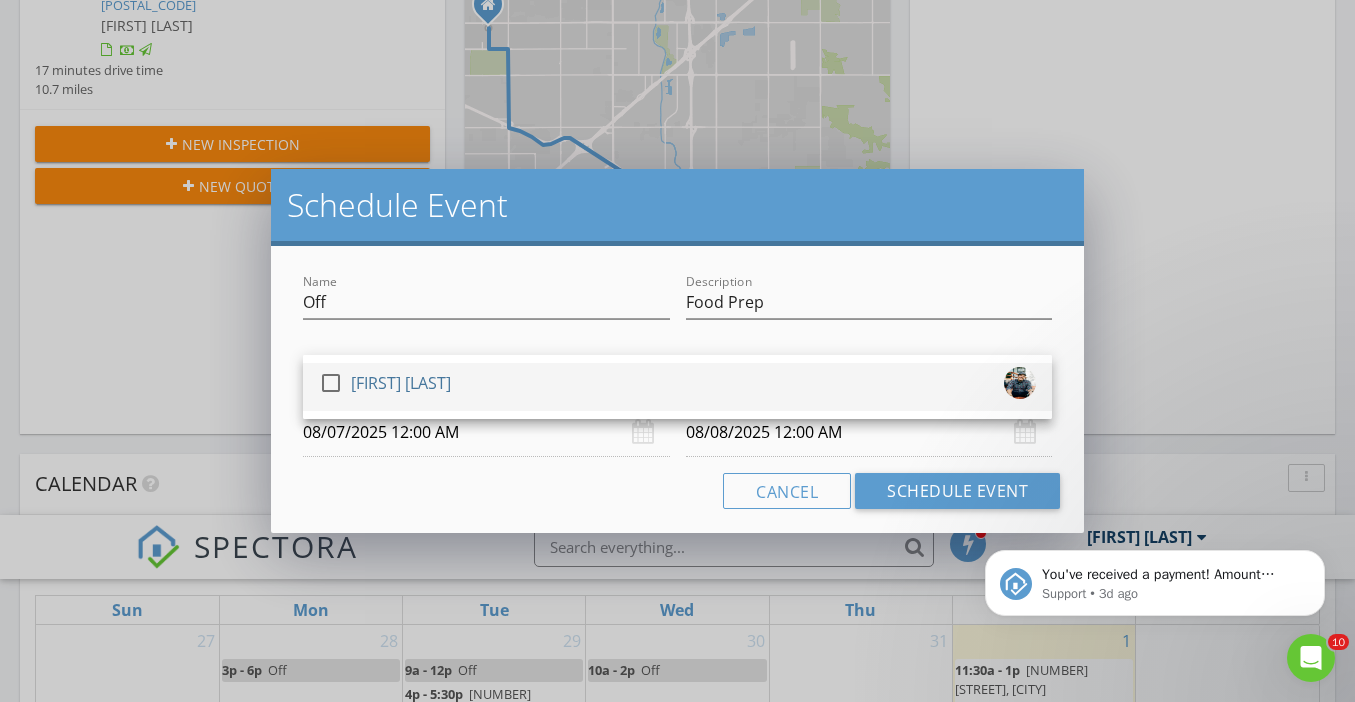 click at bounding box center (331, 383) 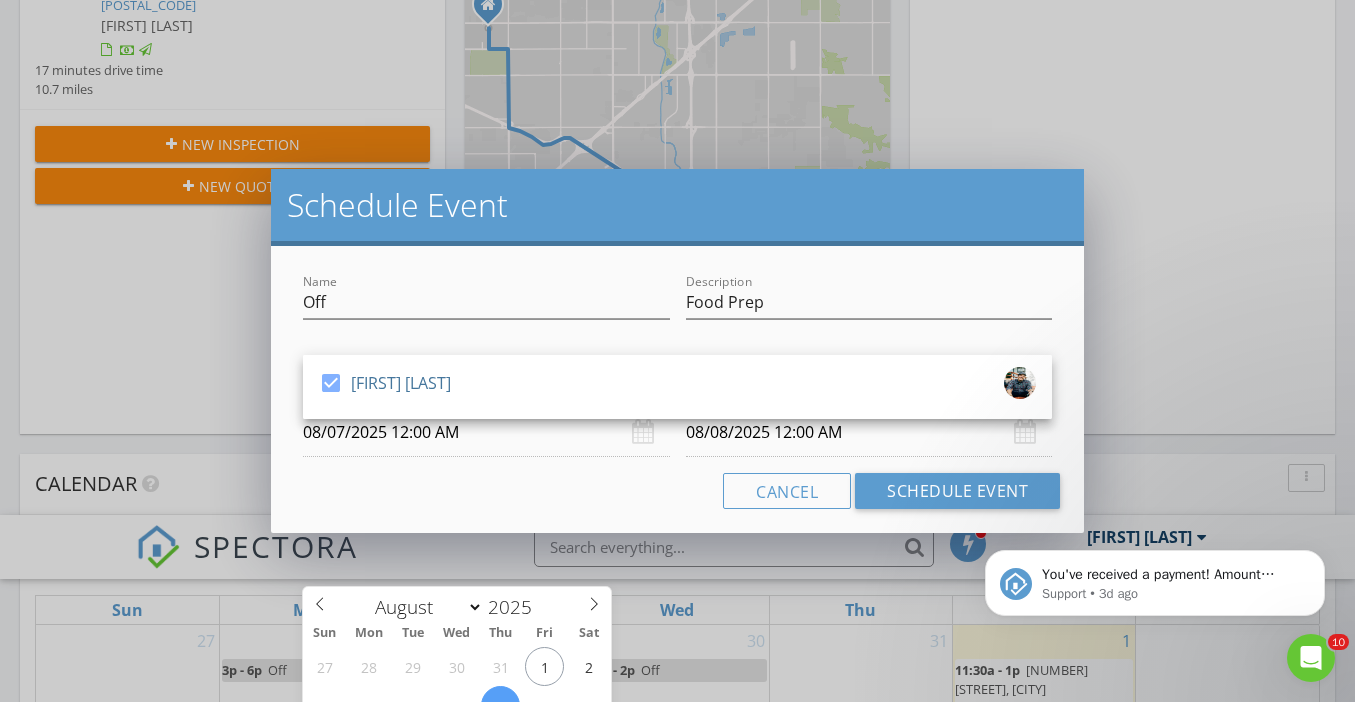 click on "08/07/2025 12:00 AM" at bounding box center (486, 432) 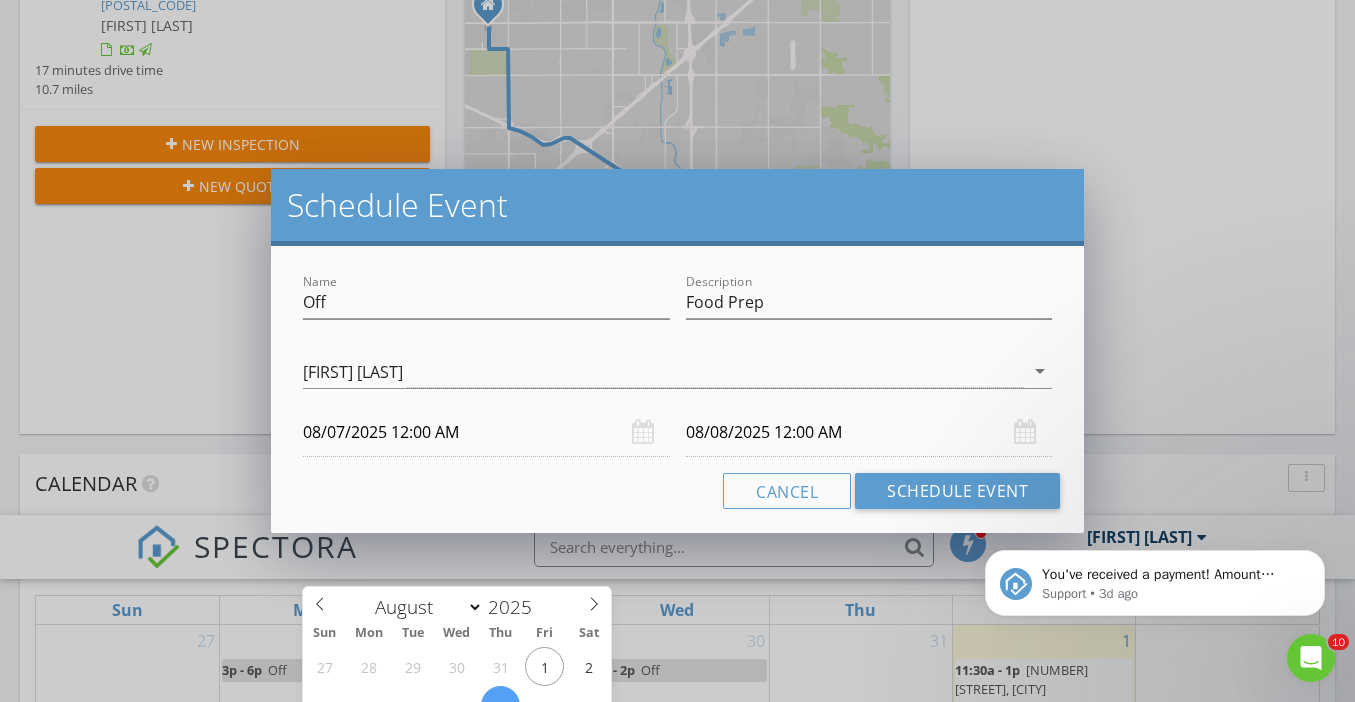 type on "01" 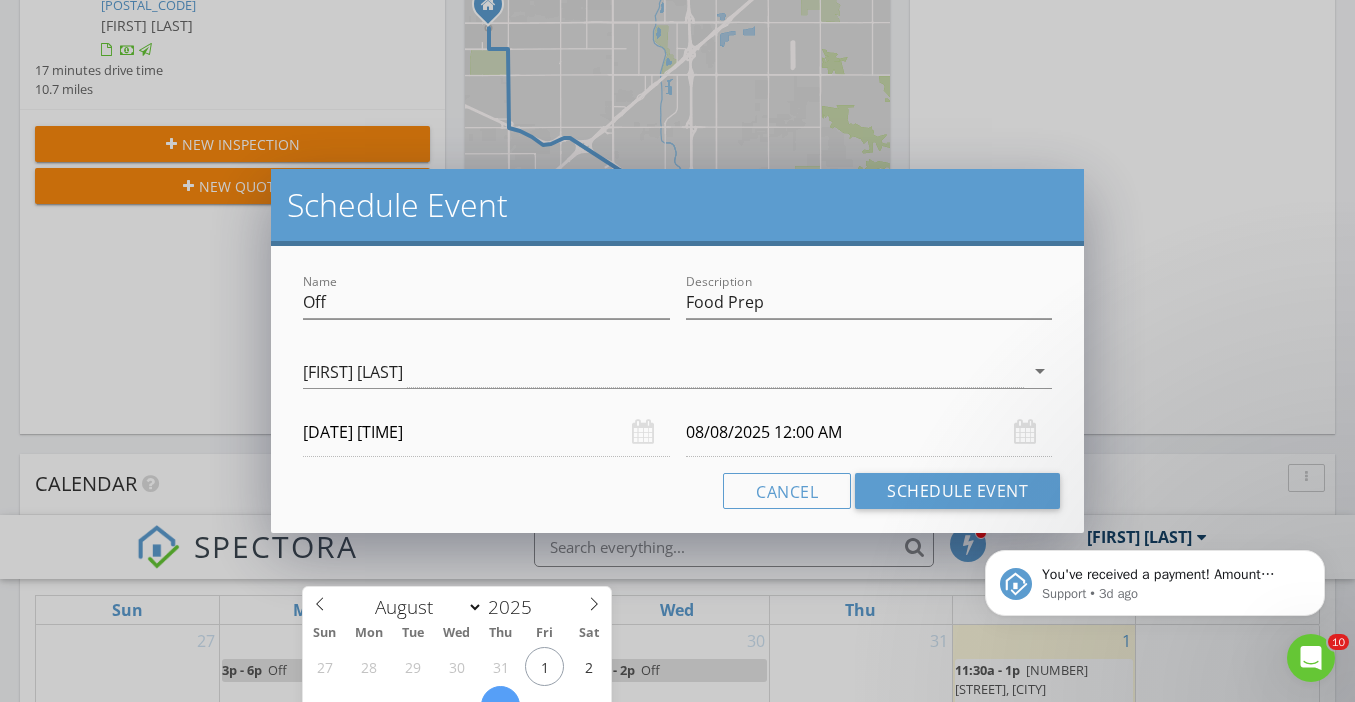 click at bounding box center [419, 892] 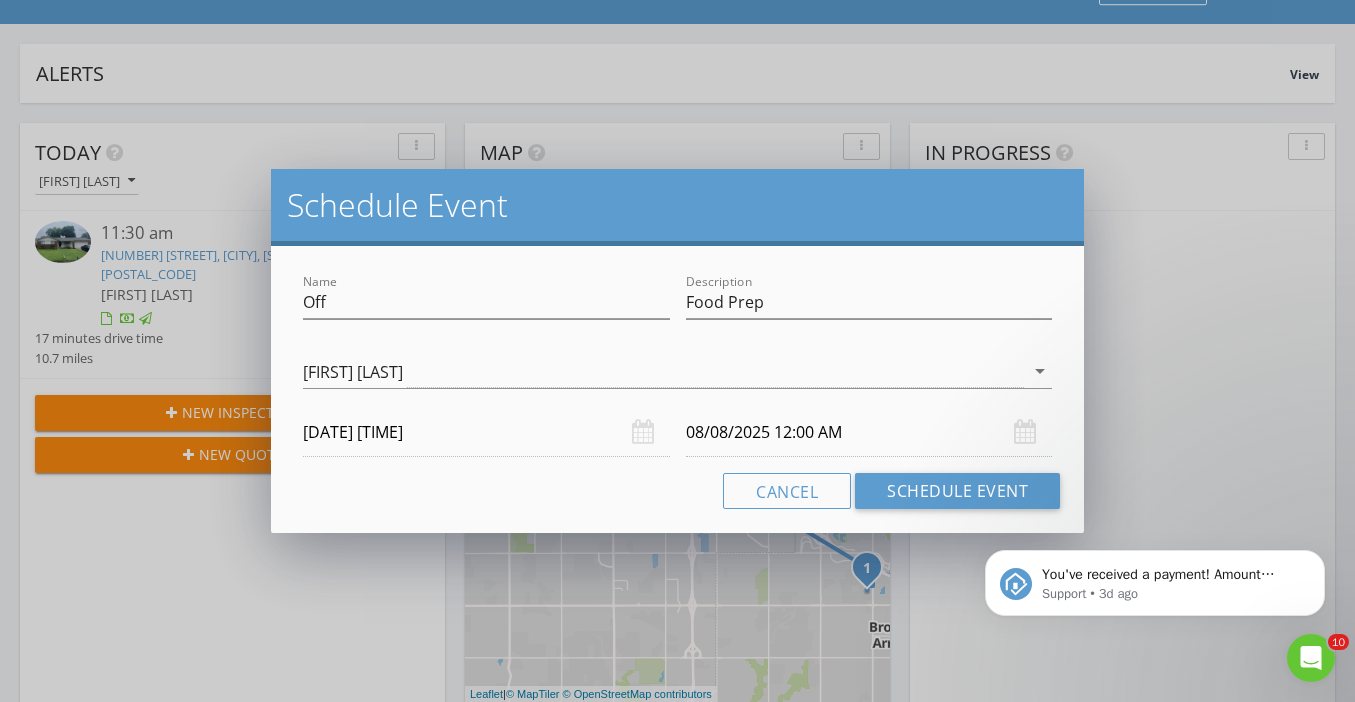 type on "08/08/2025 1:00 AM" 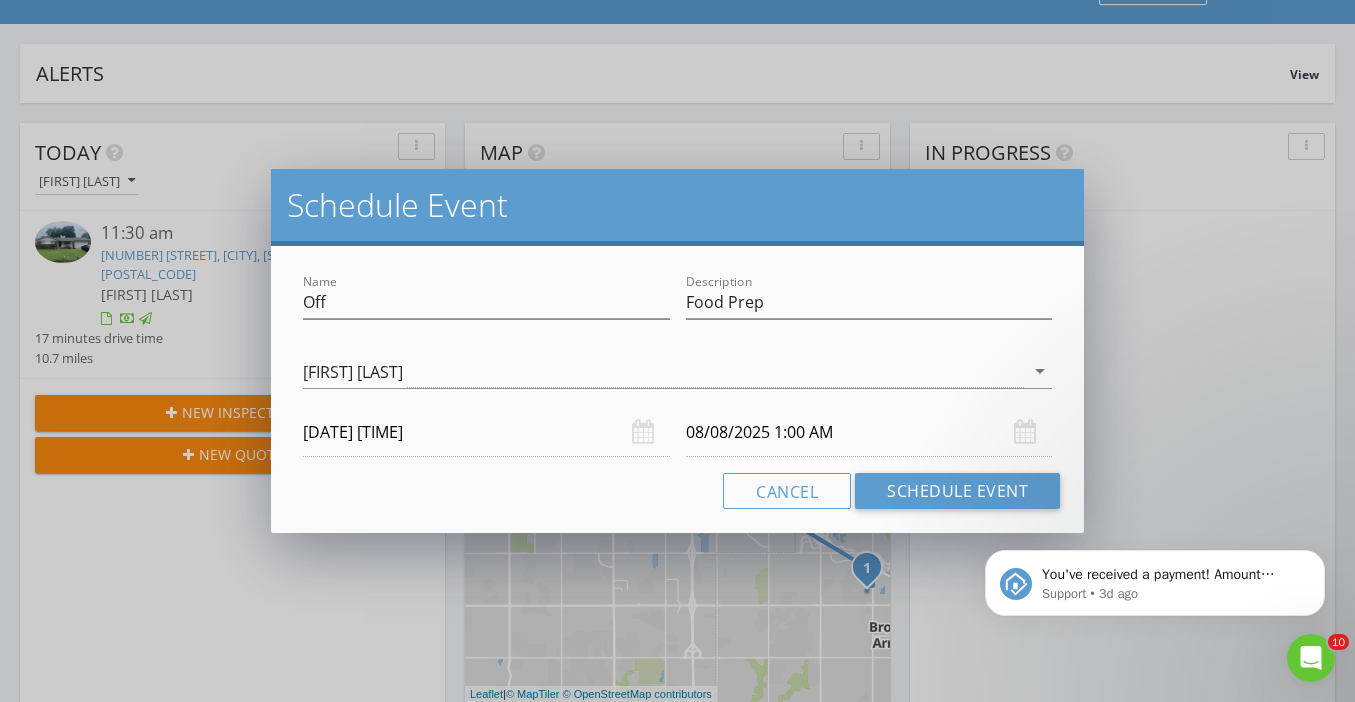 type on "02" 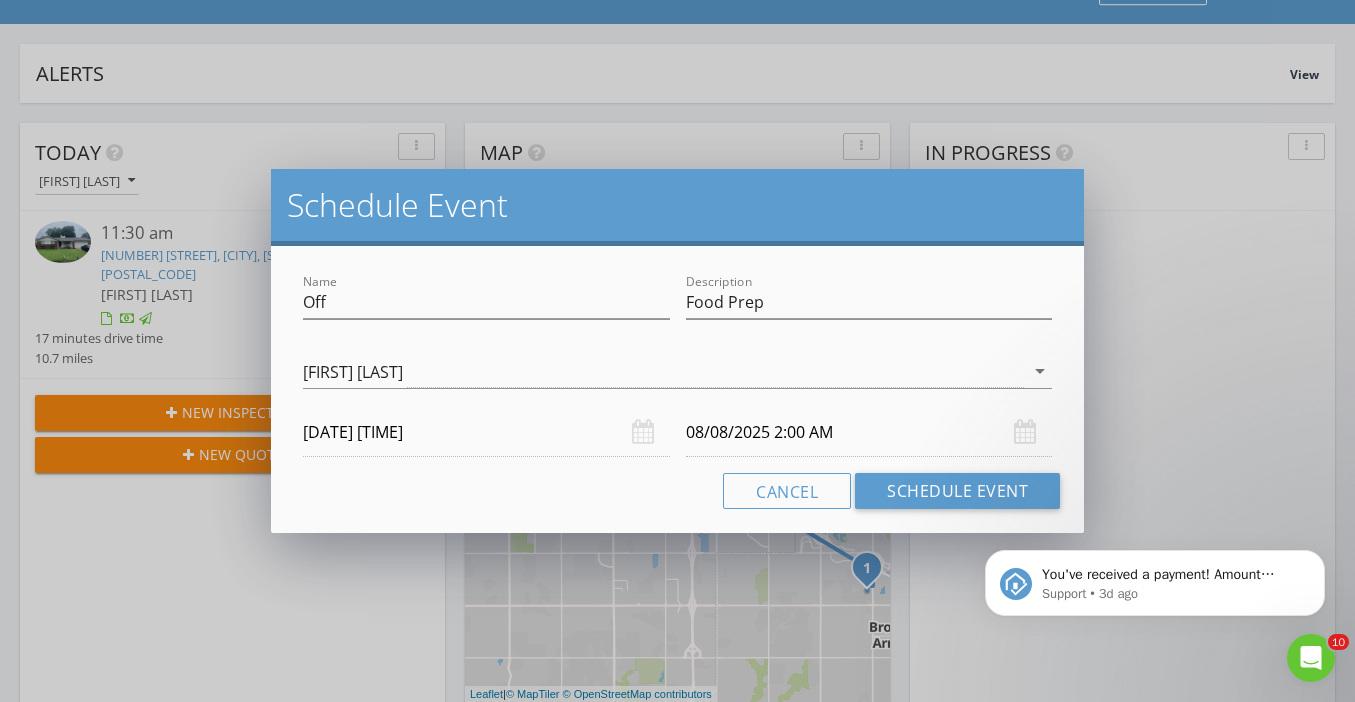 type on "03" 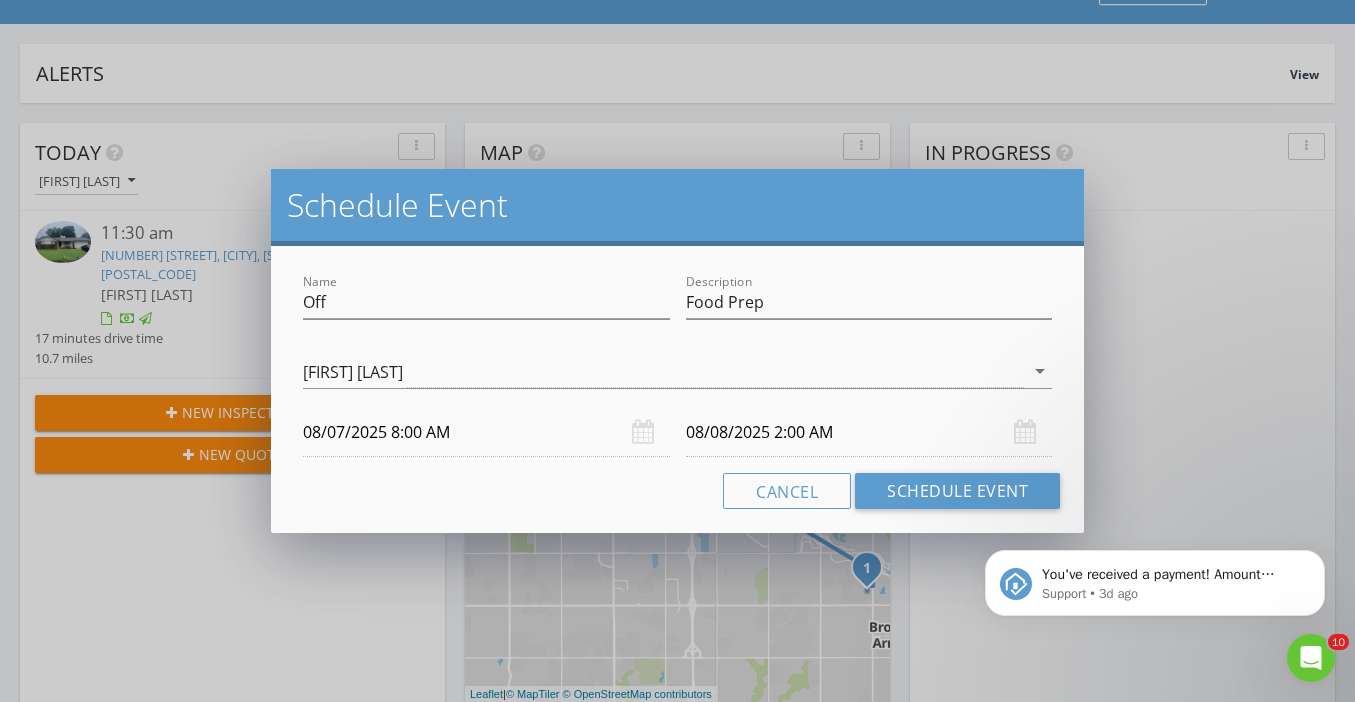 click at bounding box center [419, 1161] 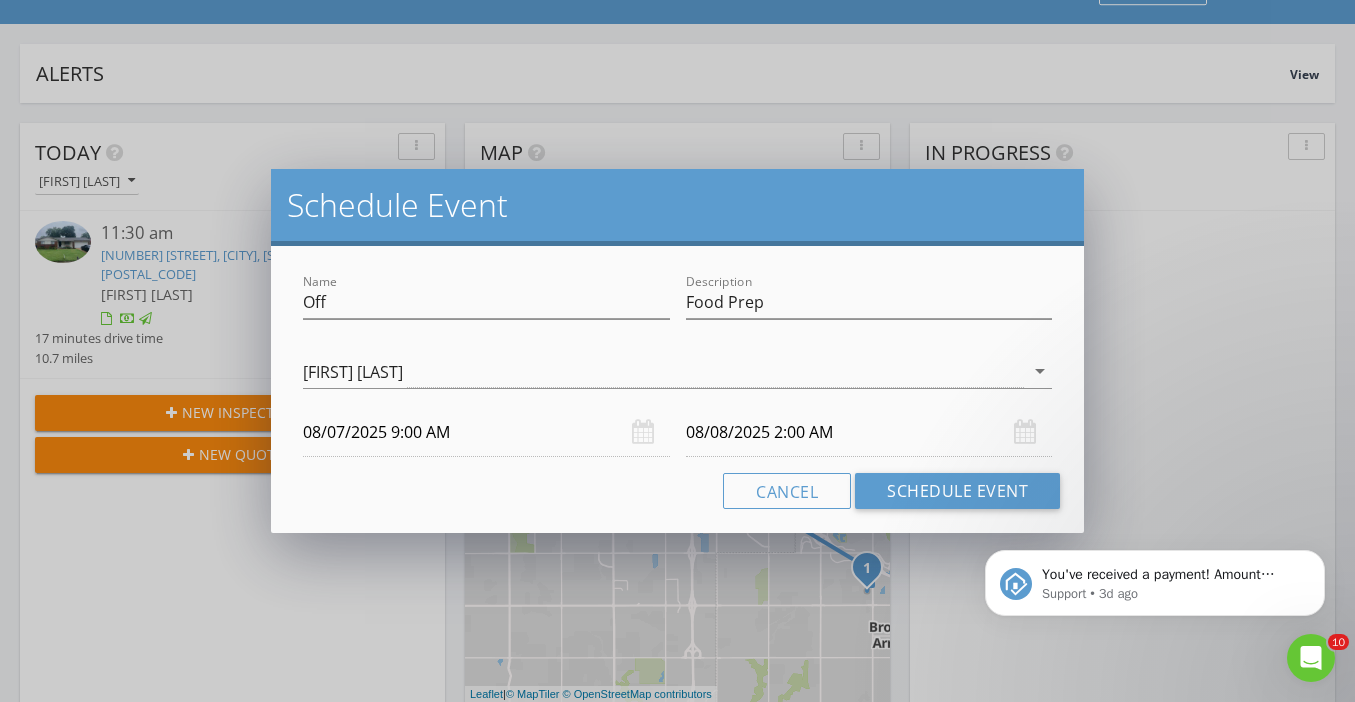 click at bounding box center (419, 1161) 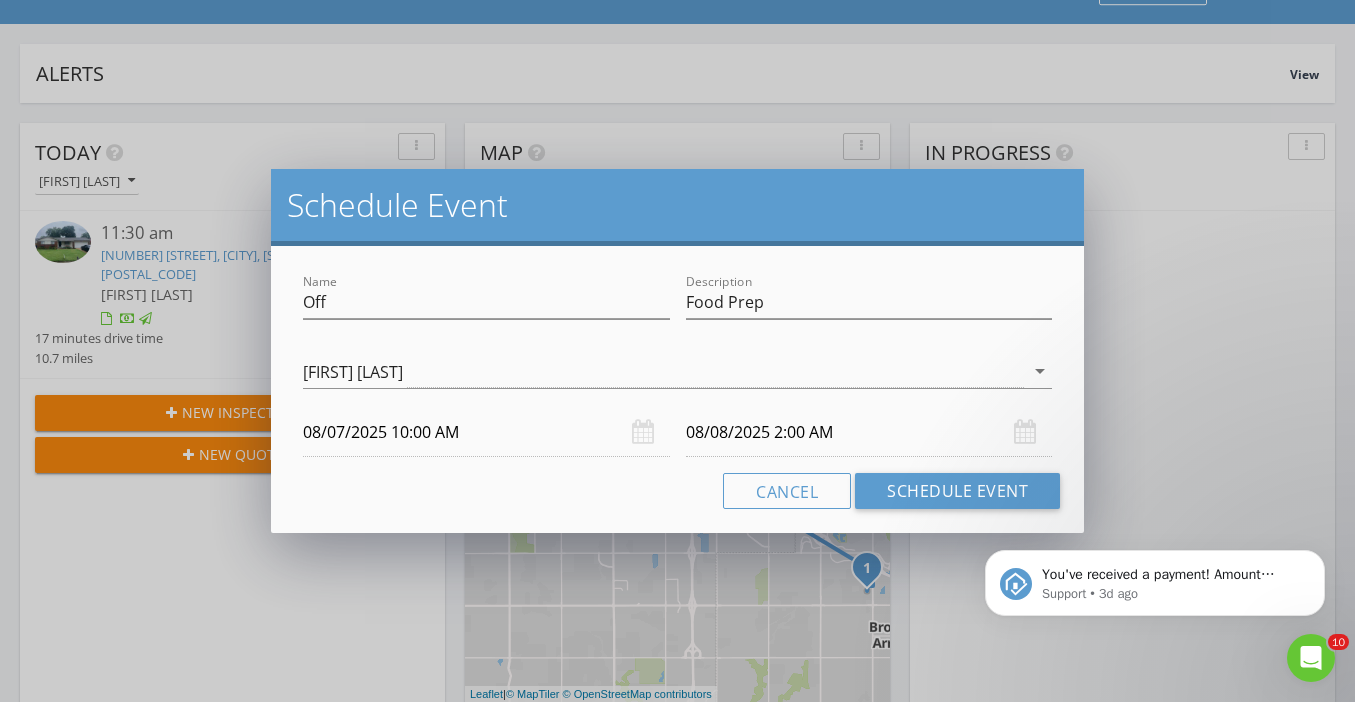 click at bounding box center (419, 1161) 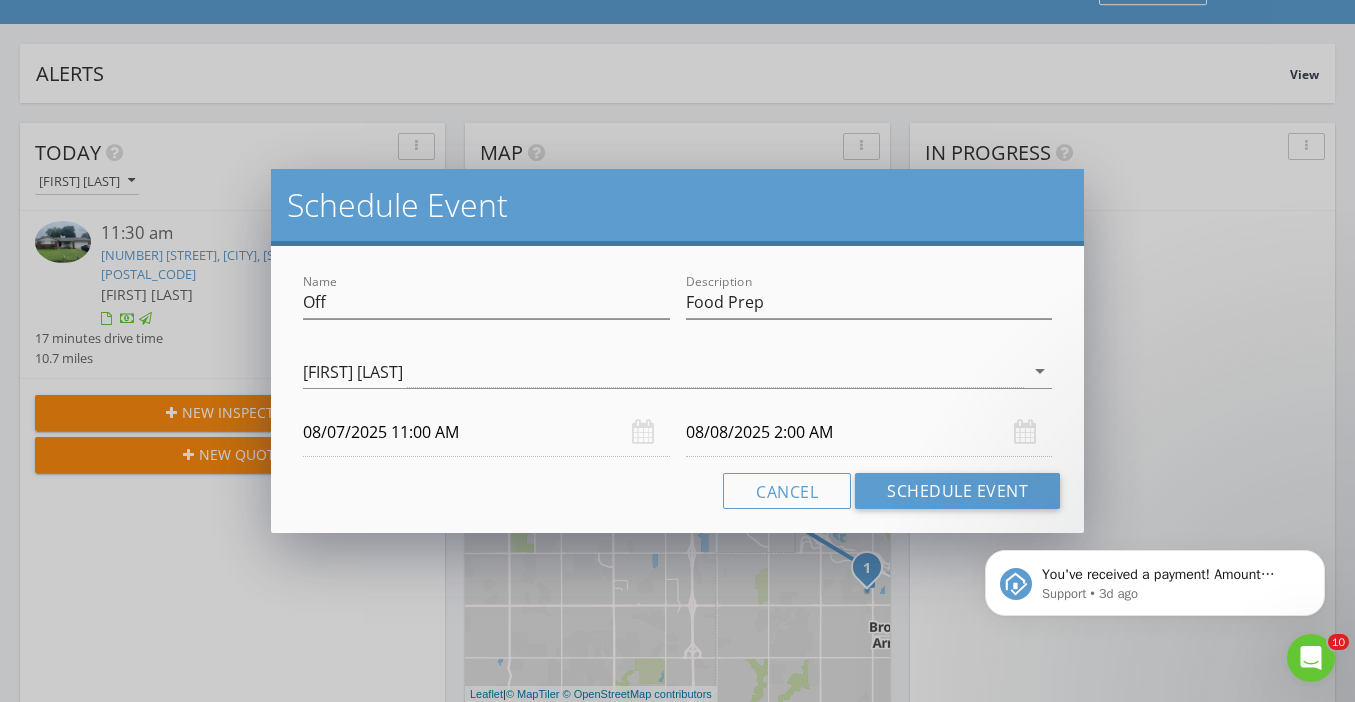 click at bounding box center (419, 1161) 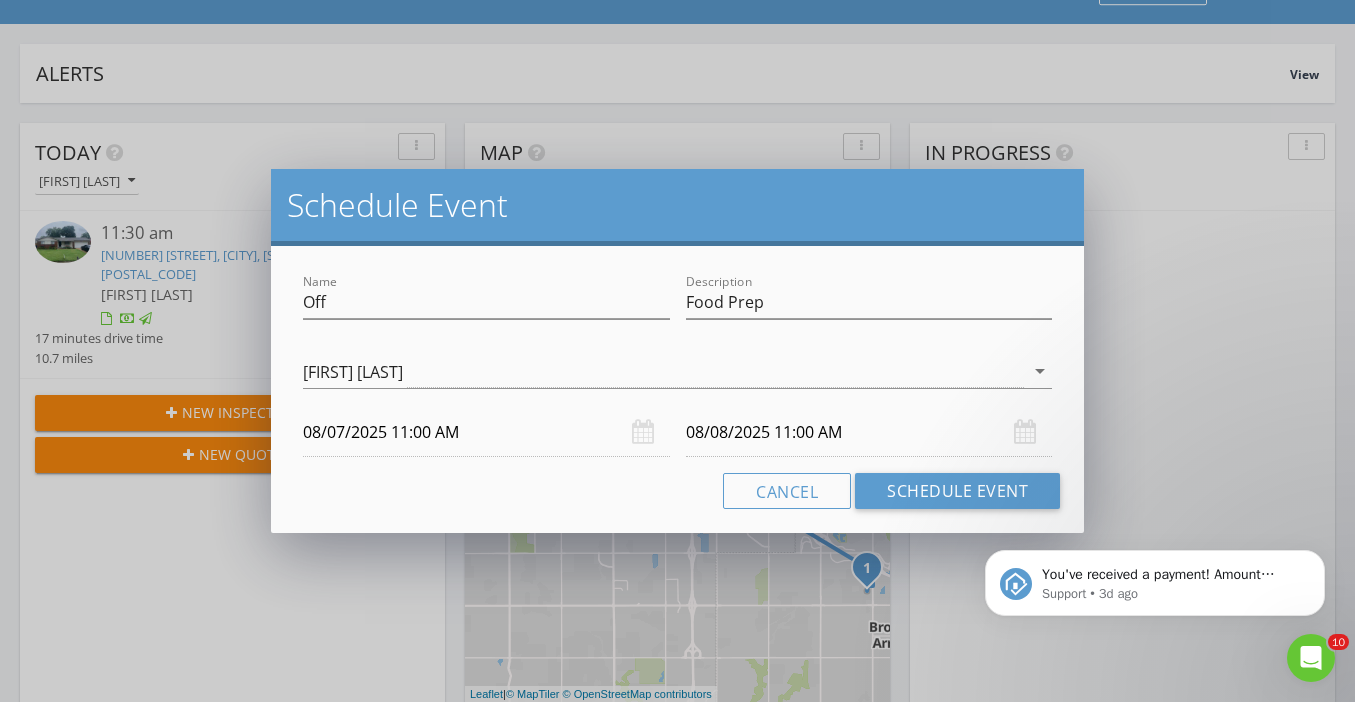 type on "12" 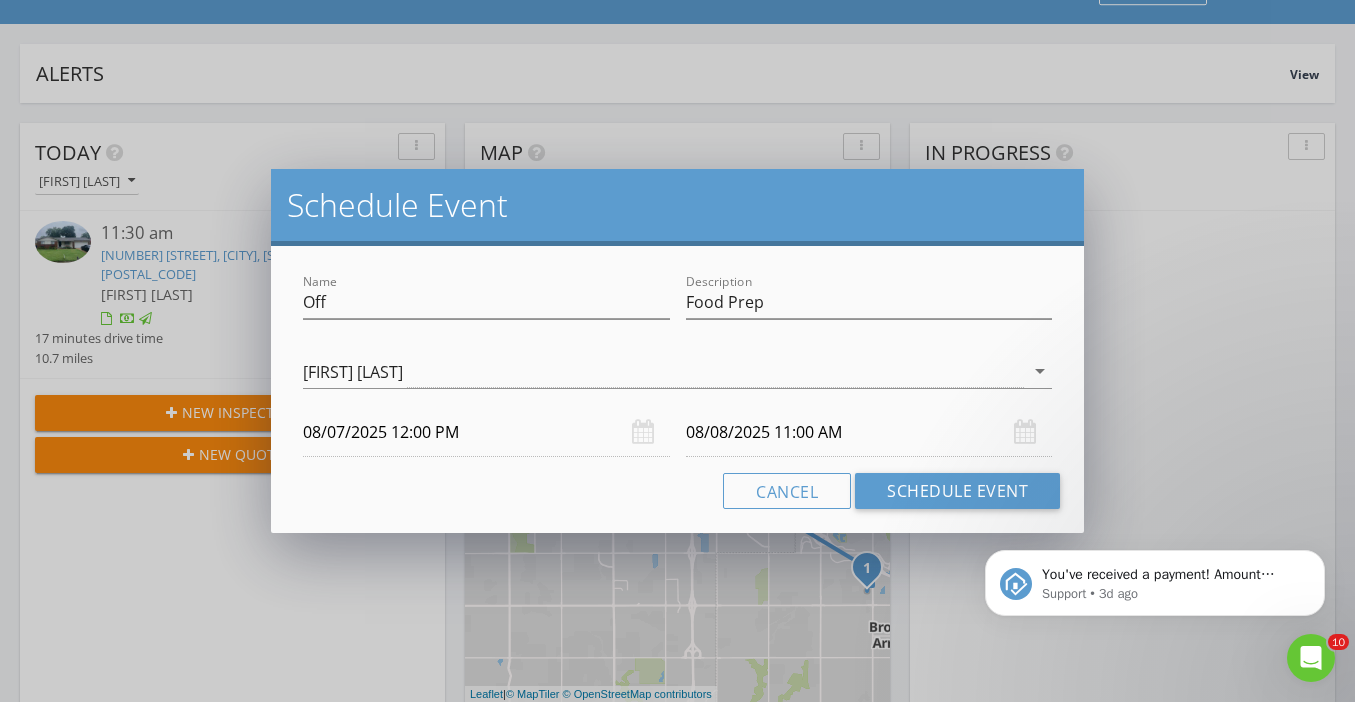 click at bounding box center [419, 1161] 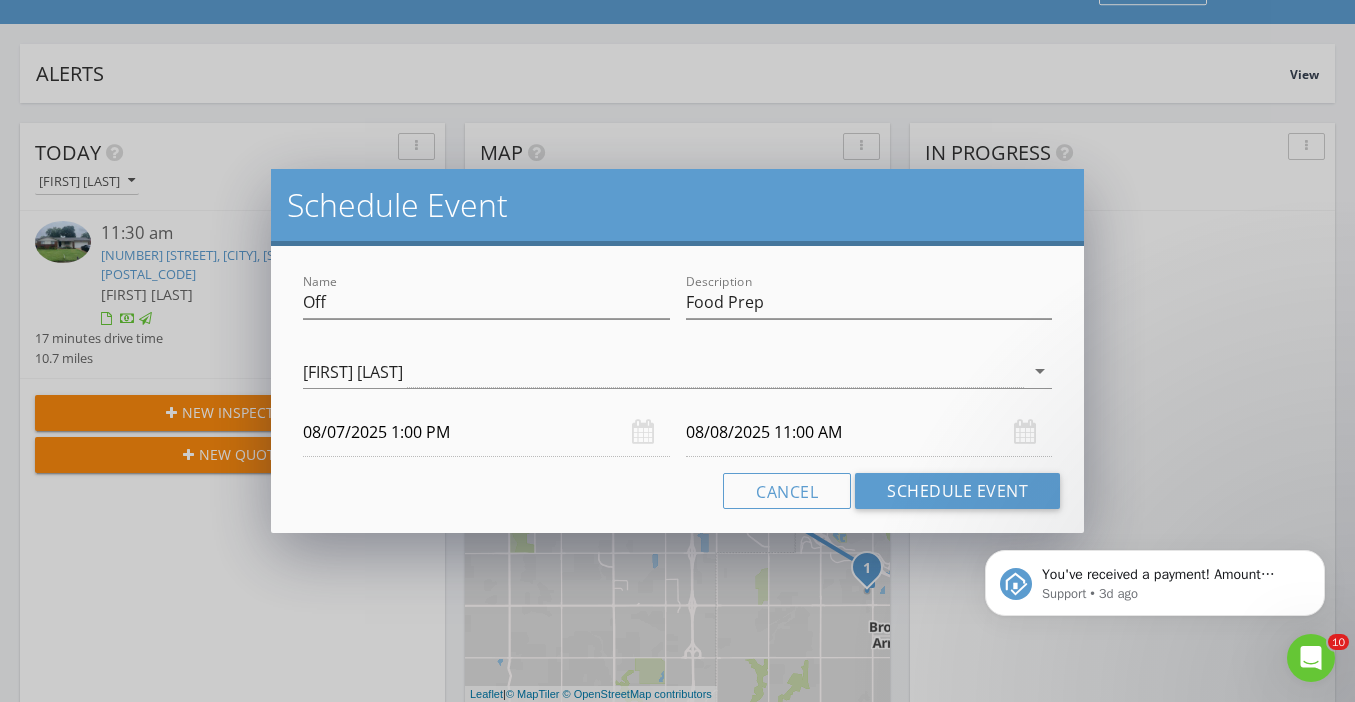 click at bounding box center [419, 1161] 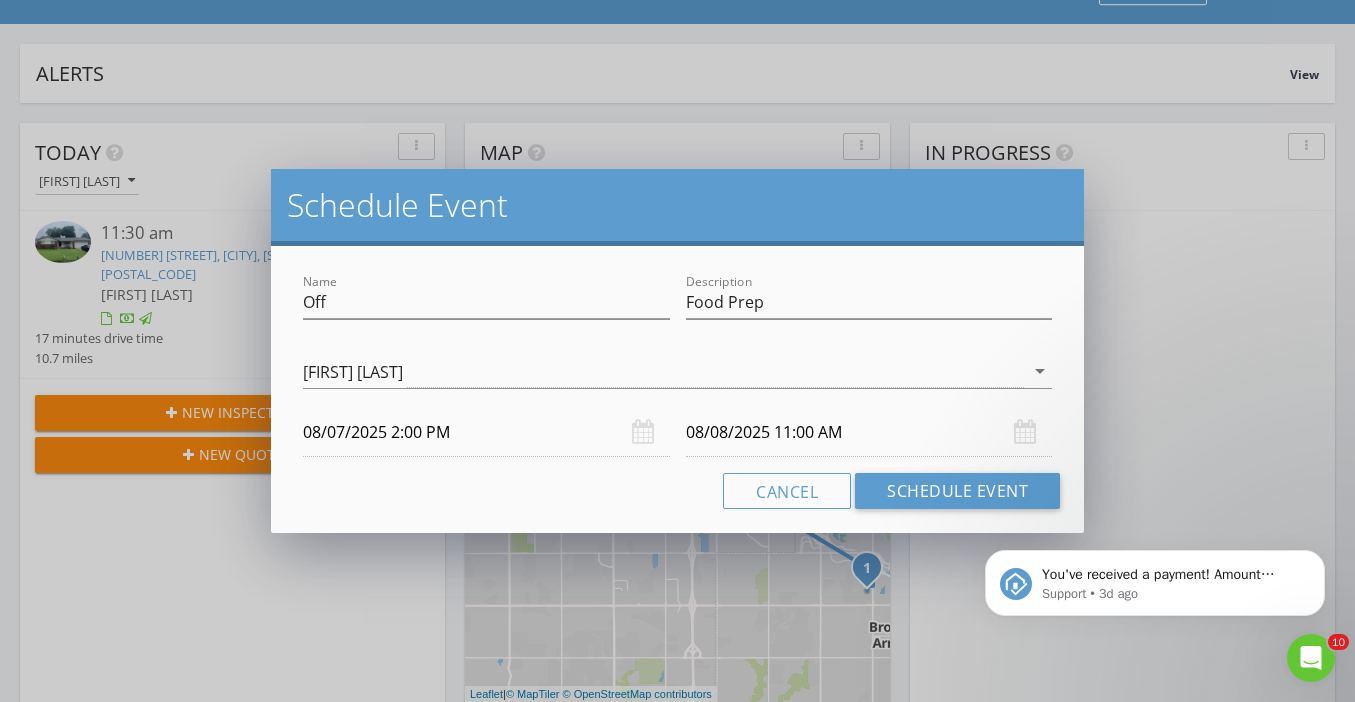 click at bounding box center (419, 1161) 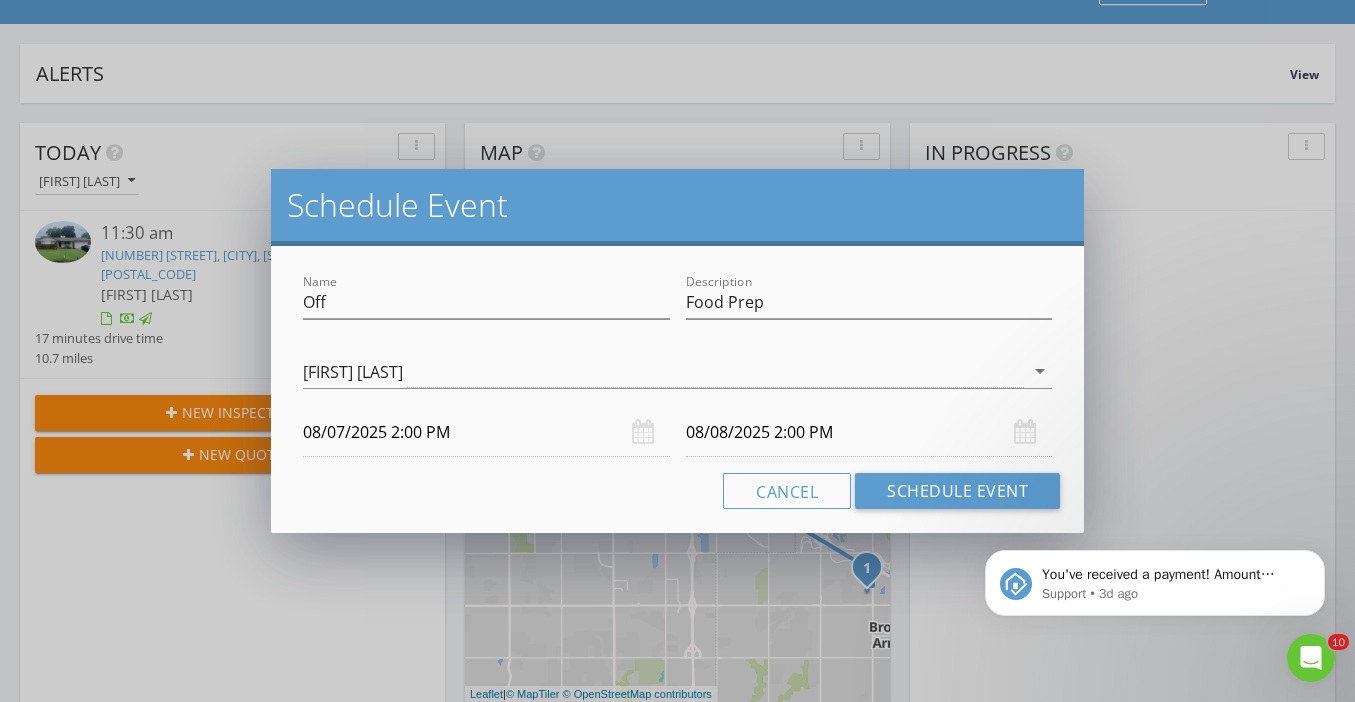 click on "08/08/2025 2:00 PM" at bounding box center (869, 432) 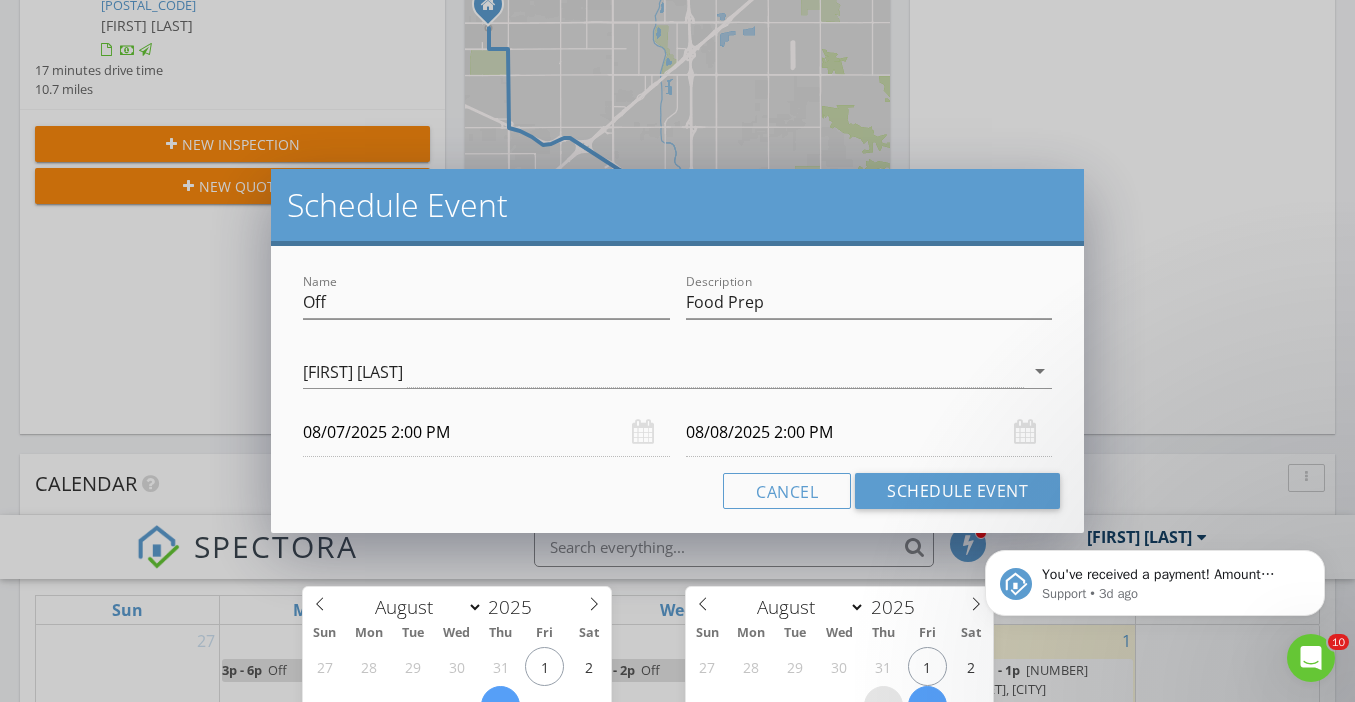 type on "08/07/2025 2:00 PM" 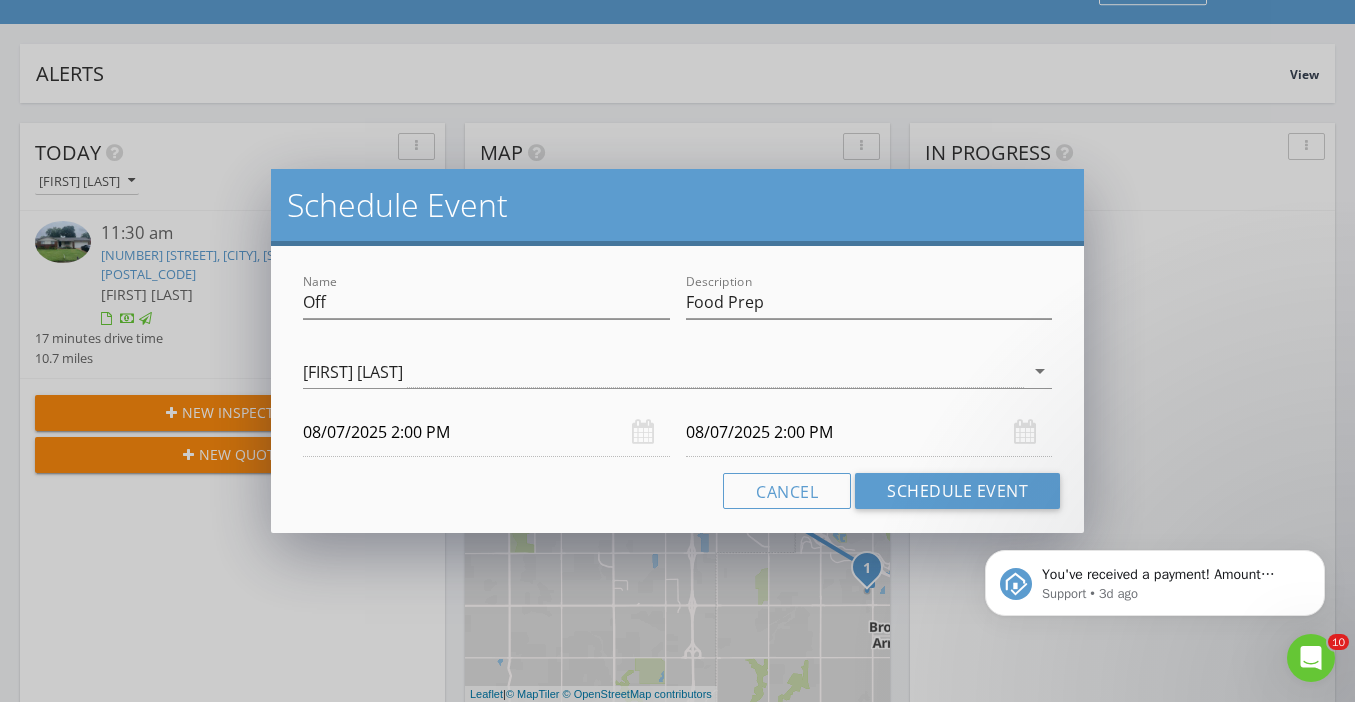 type on "03" 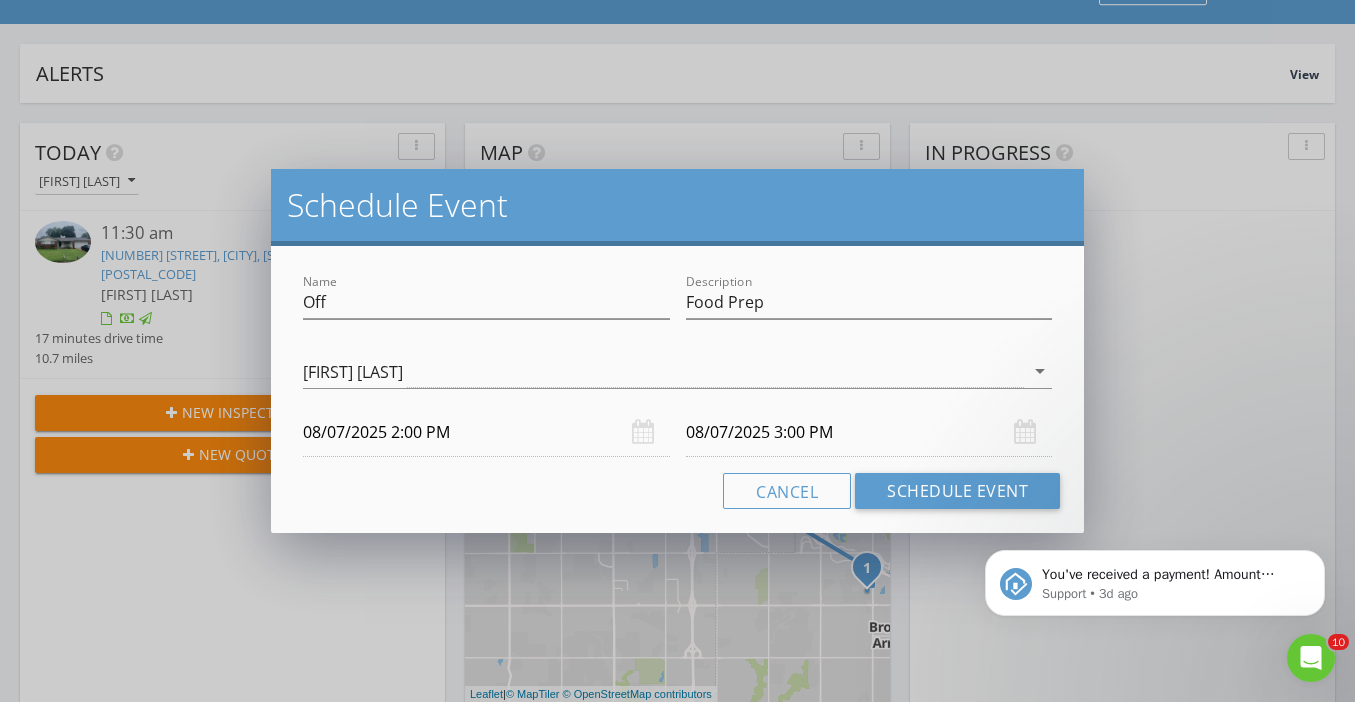 click at bounding box center (802, 1161) 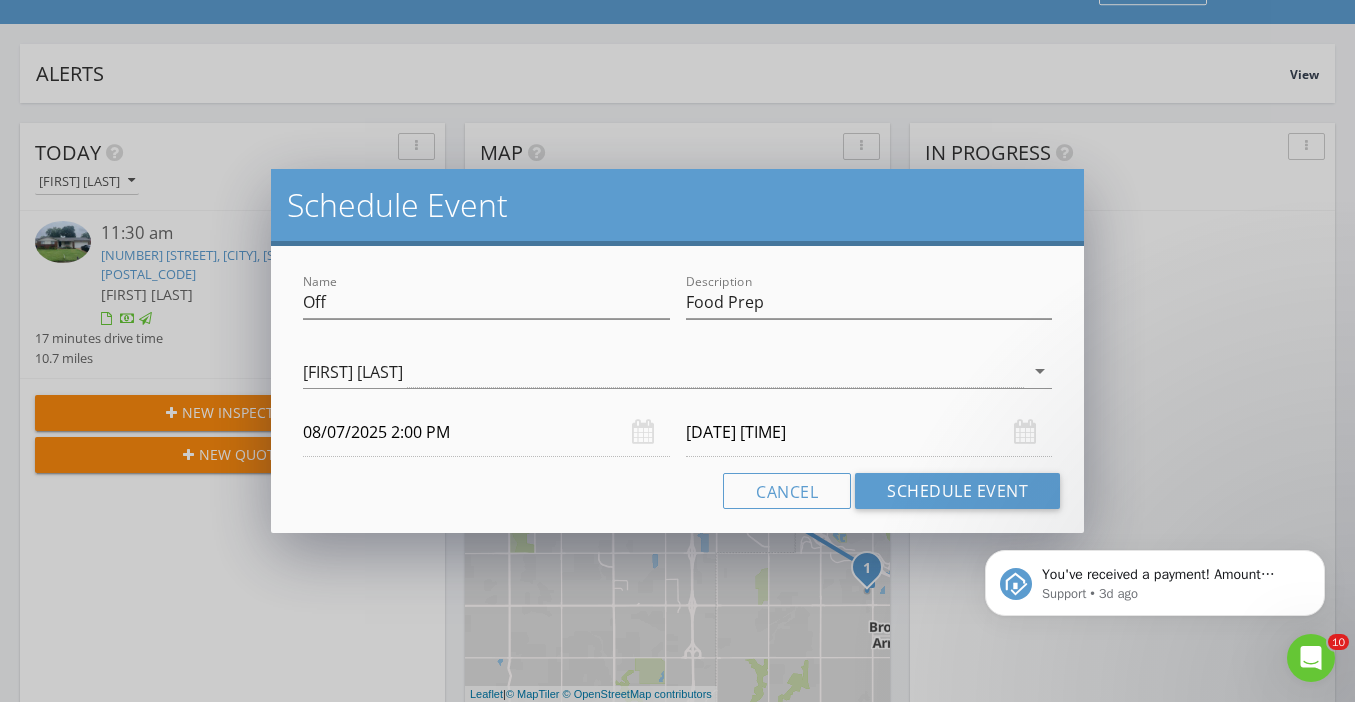 click at bounding box center [802, 1161] 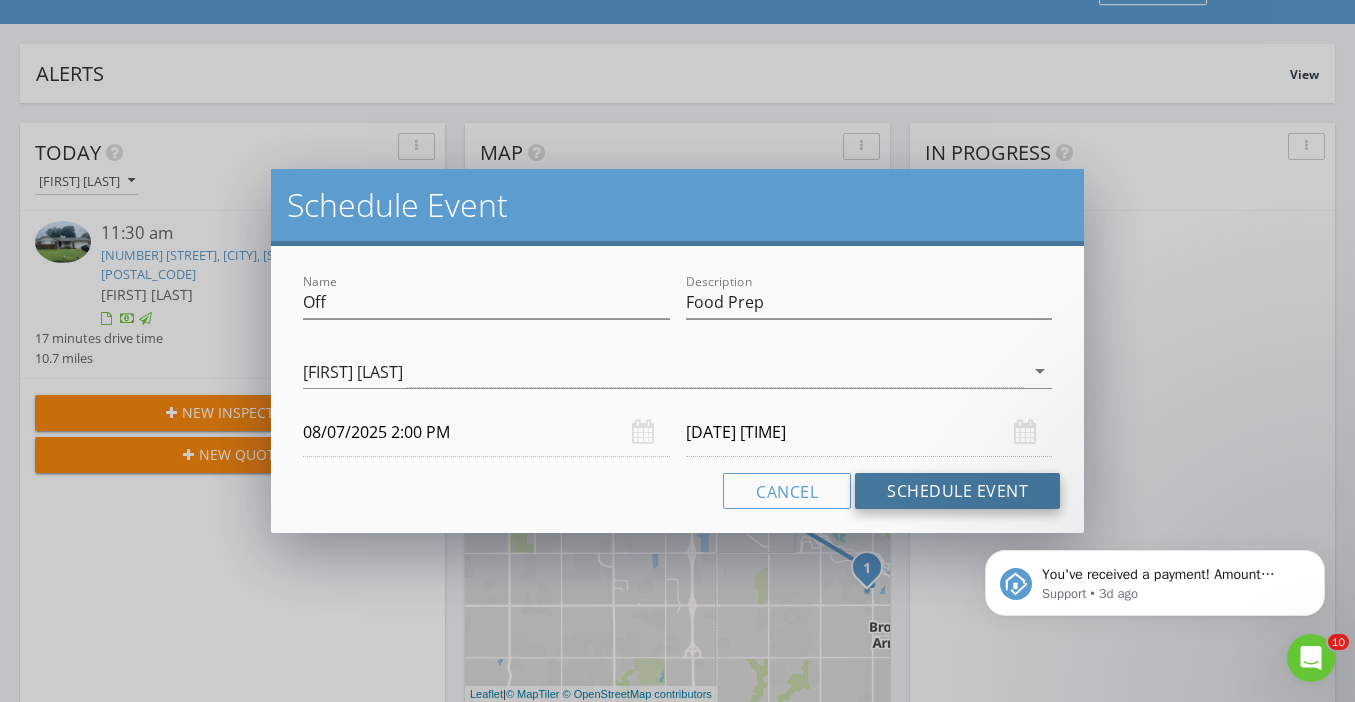 click on "Schedule Event" at bounding box center (957, 491) 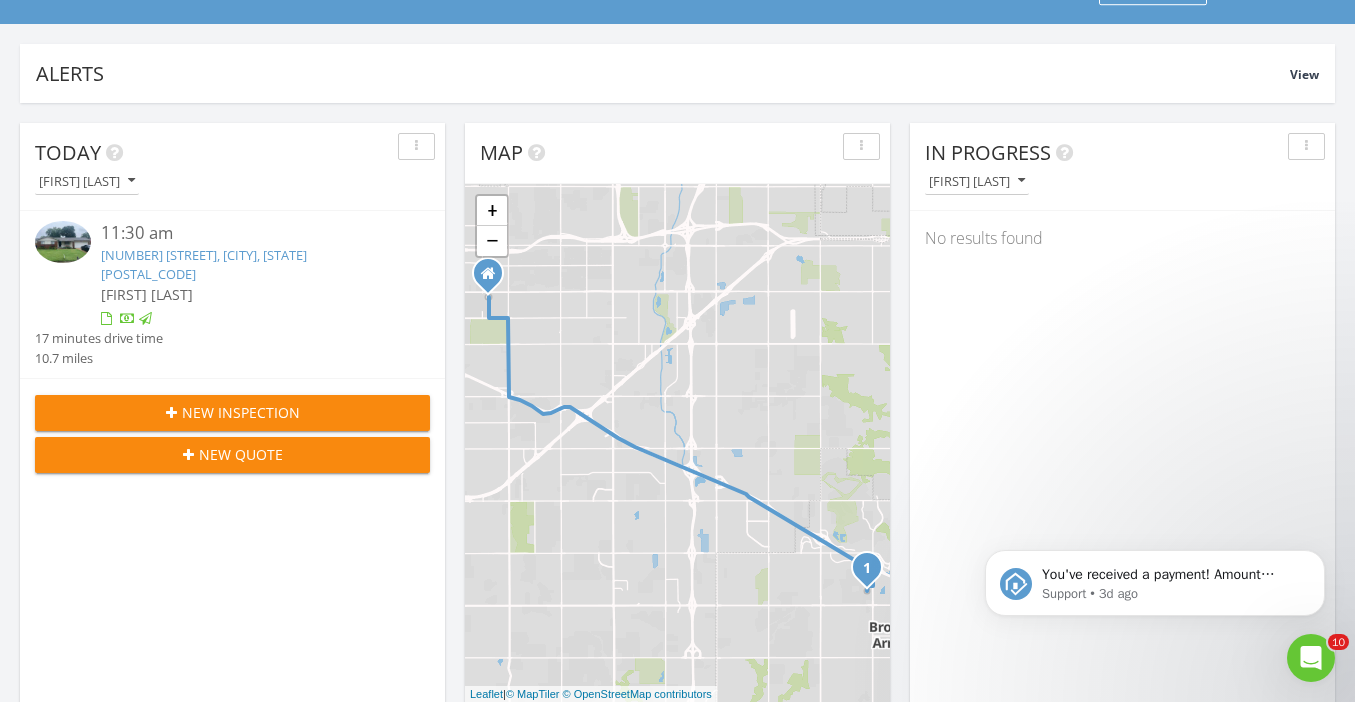 click on "Off" at bounding box center [827, 1152] 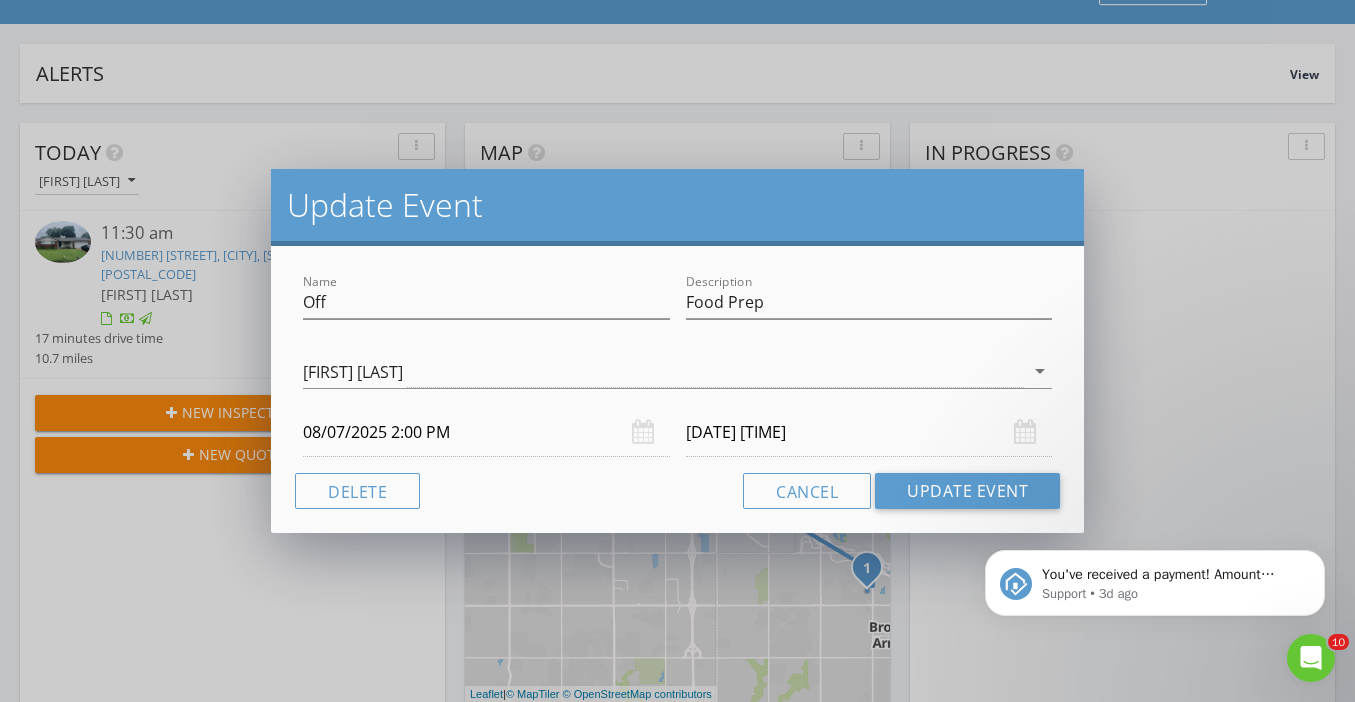 click on "08/07/2025 2:00 PM" at bounding box center [486, 432] 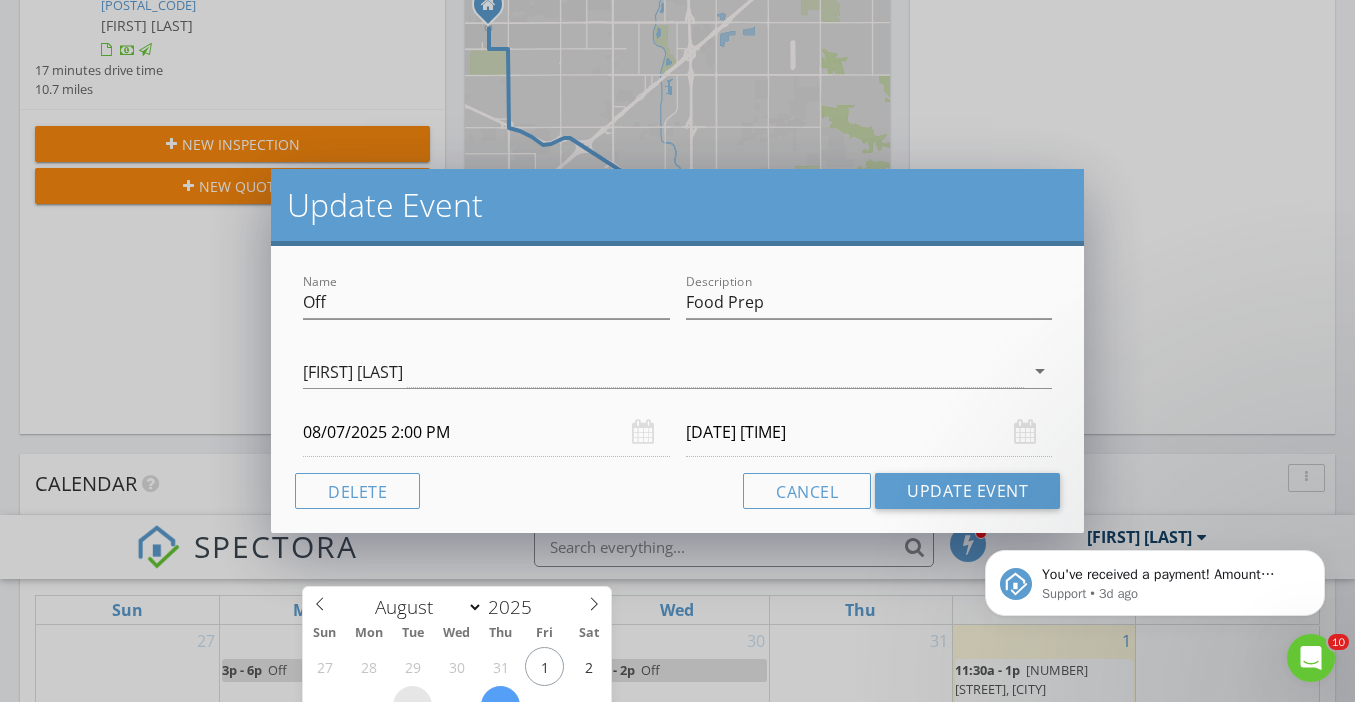 type on "08/05/2025 2:00 PM" 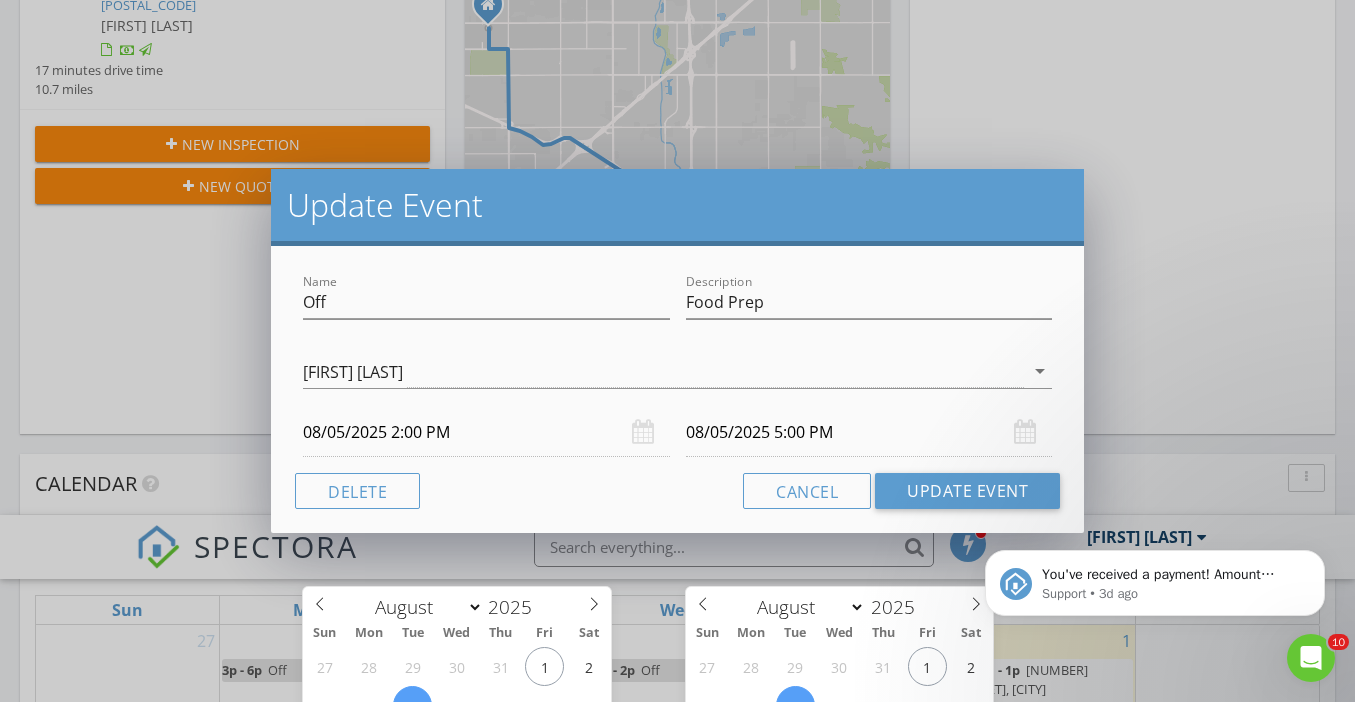 click on "08/05/2025 5:00 PM" at bounding box center [869, 432] 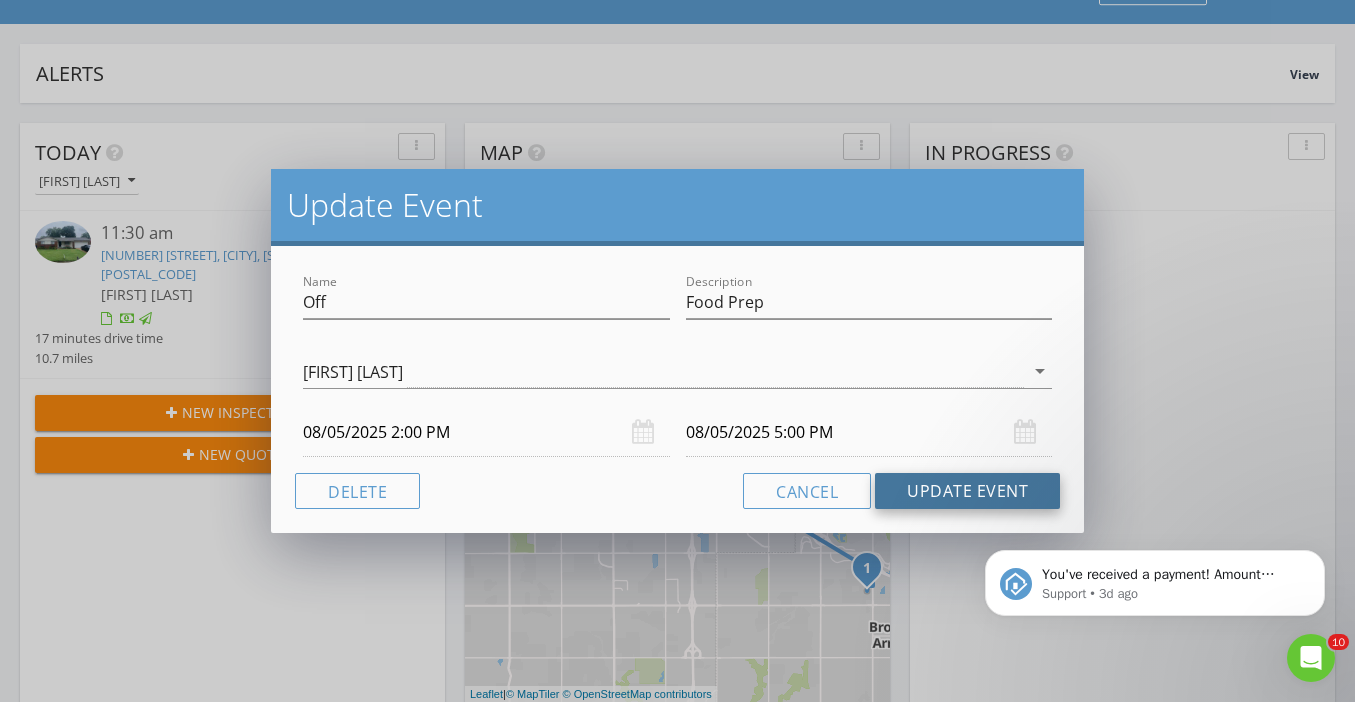 click on "Update Event" at bounding box center (967, 491) 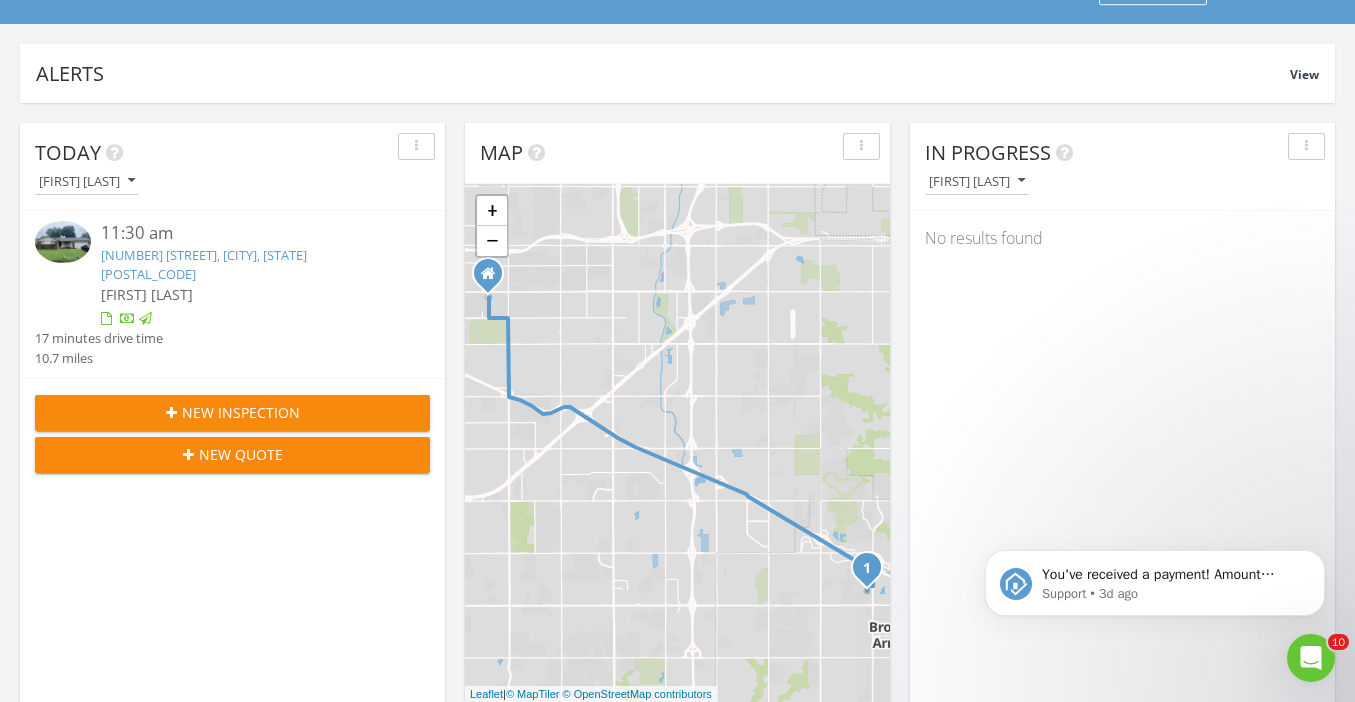 click on "7" at bounding box center [861, 1163] 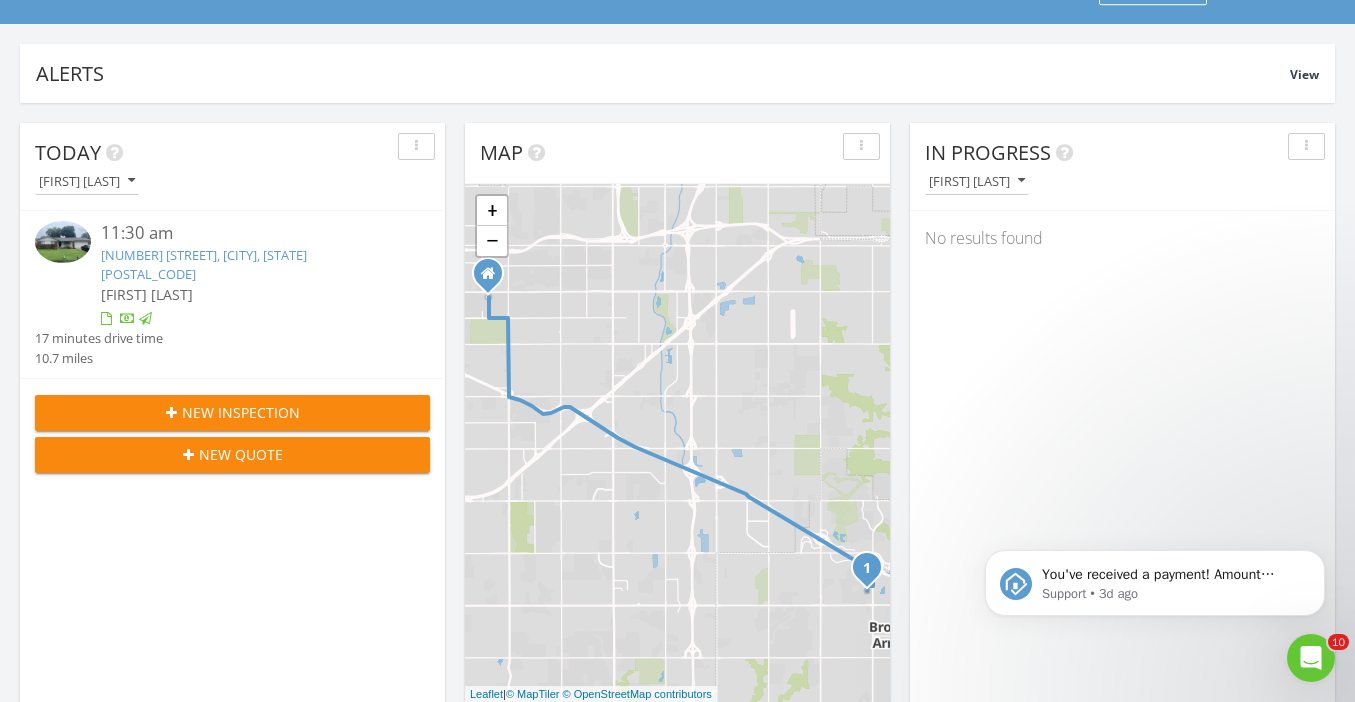 click on "Event" at bounding box center (856, 1105) 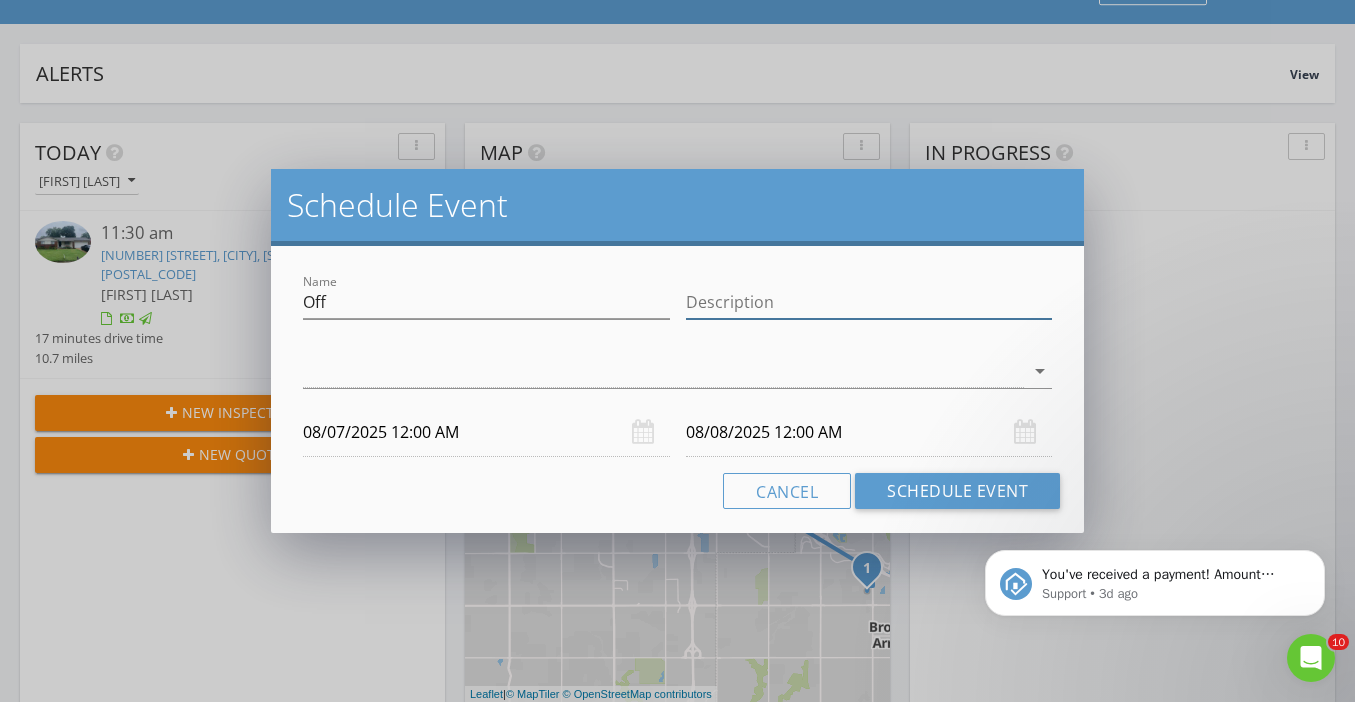 click on "Description" at bounding box center [869, 302] 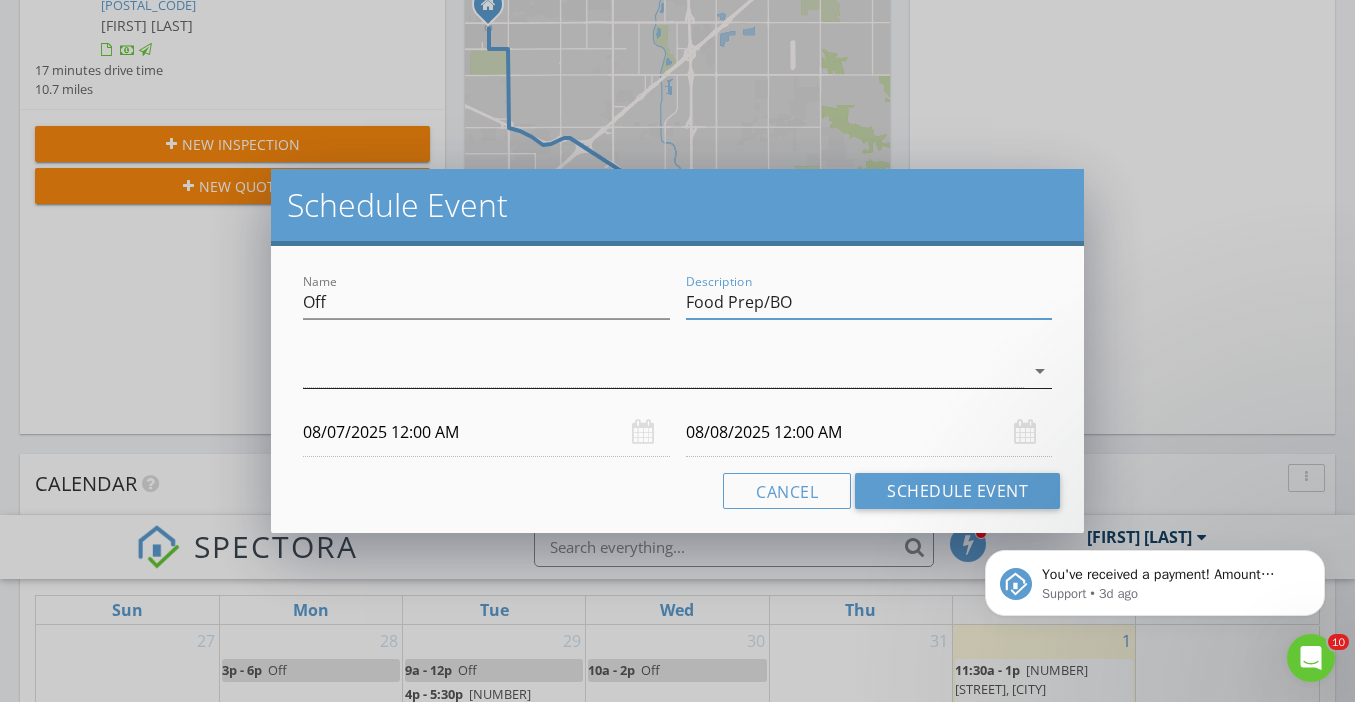 type on "Food Prep/BO" 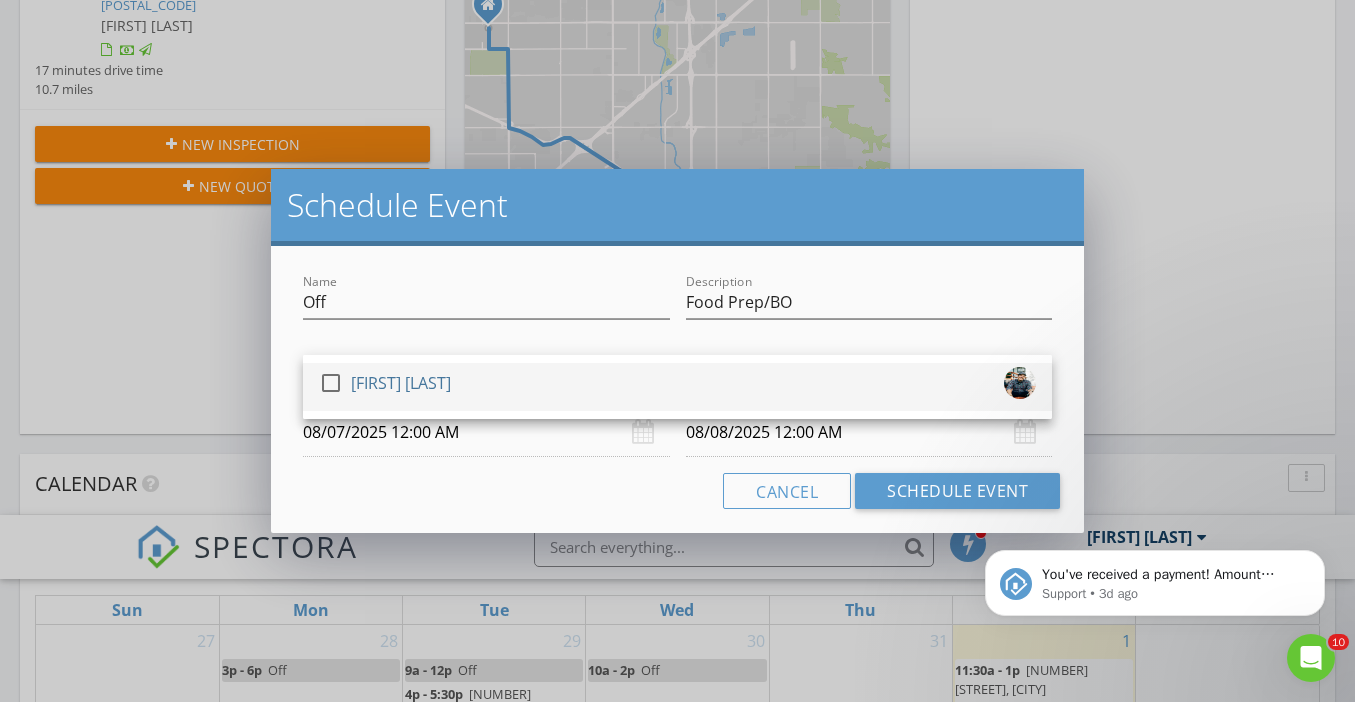 click at bounding box center (331, 383) 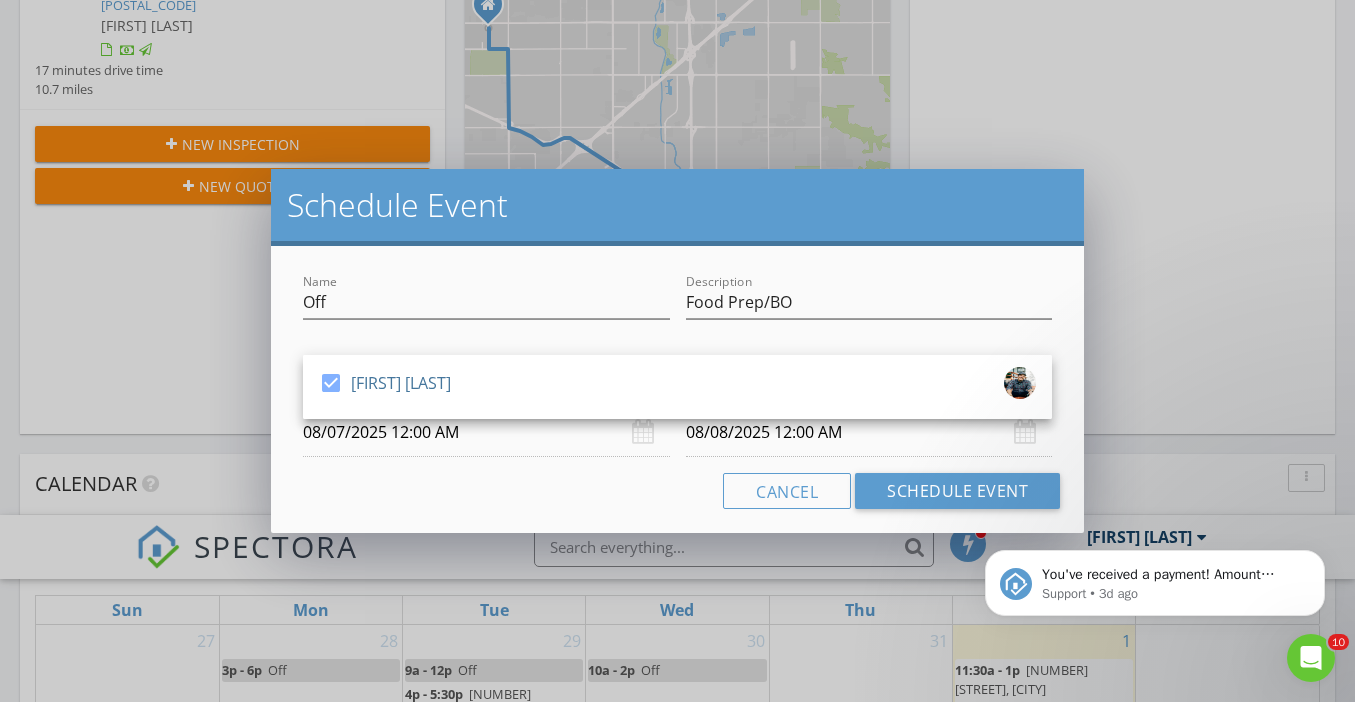 click on "08/07/2025 12:00 AM" at bounding box center (486, 432) 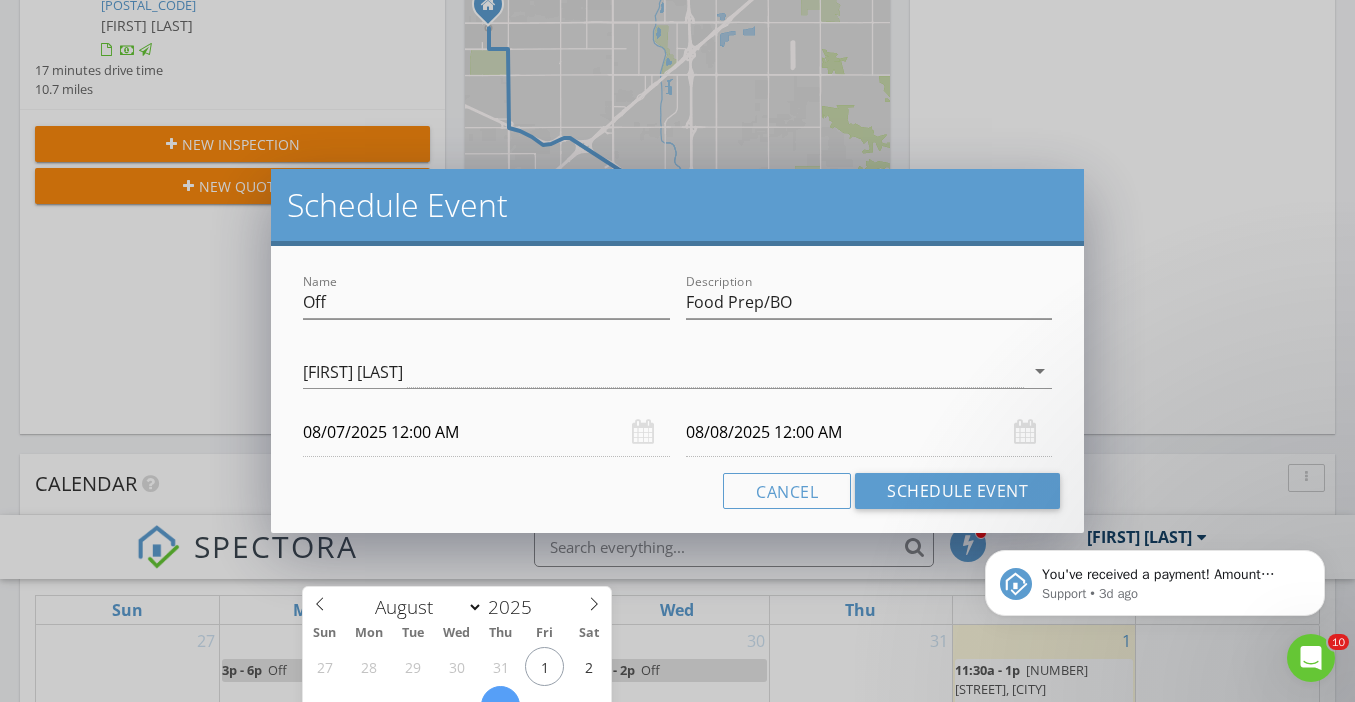 type on "01" 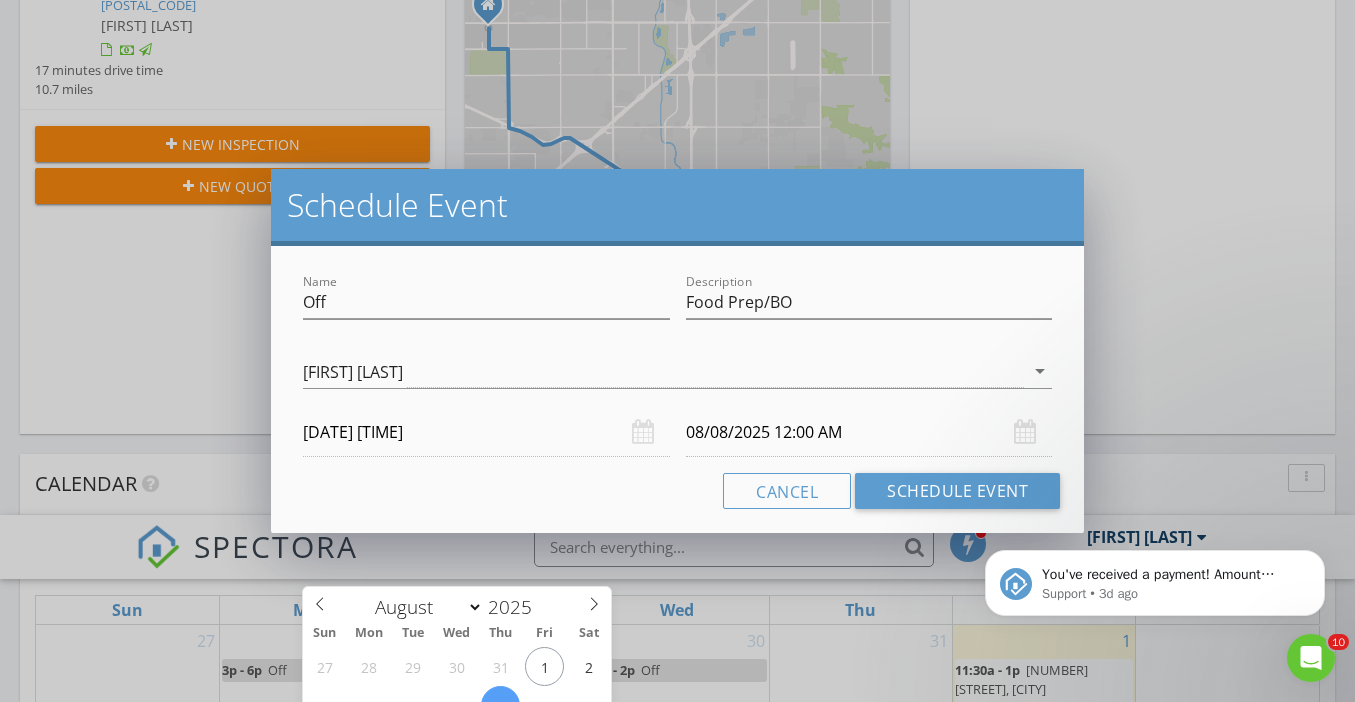 click at bounding box center [419, 892] 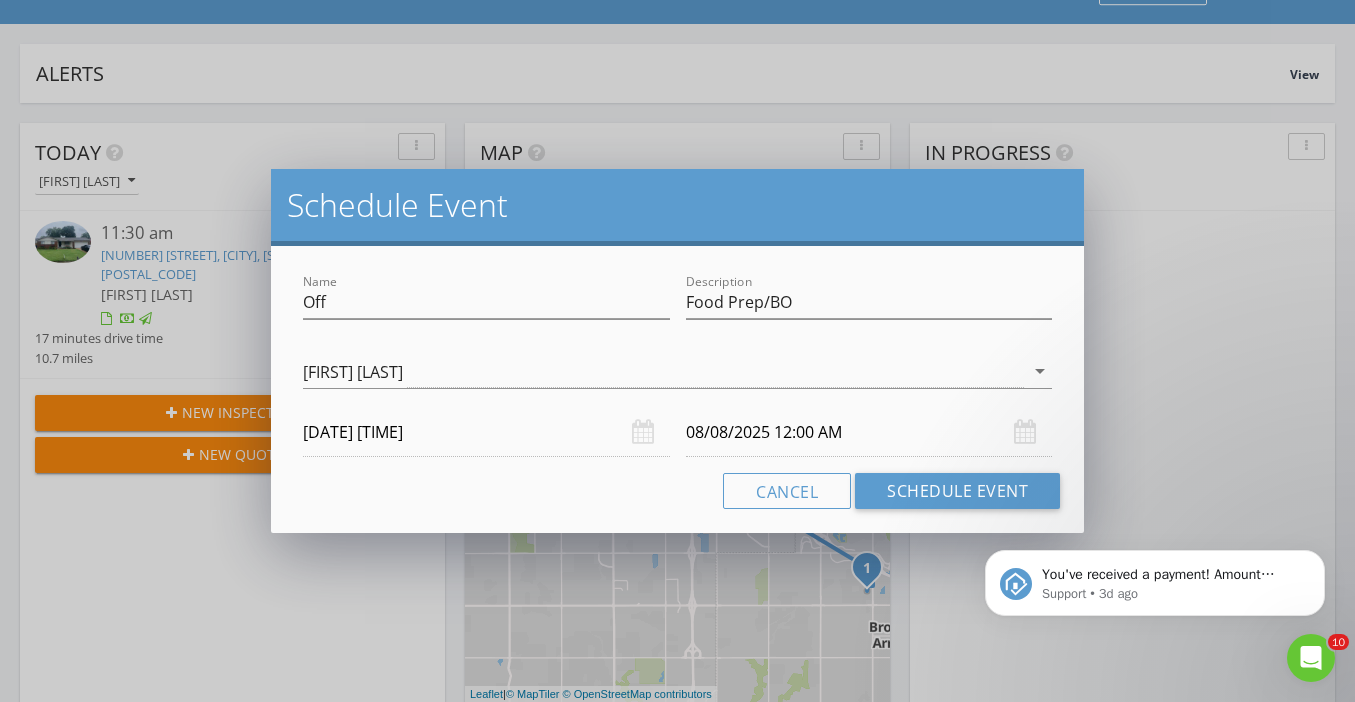 type on "02" 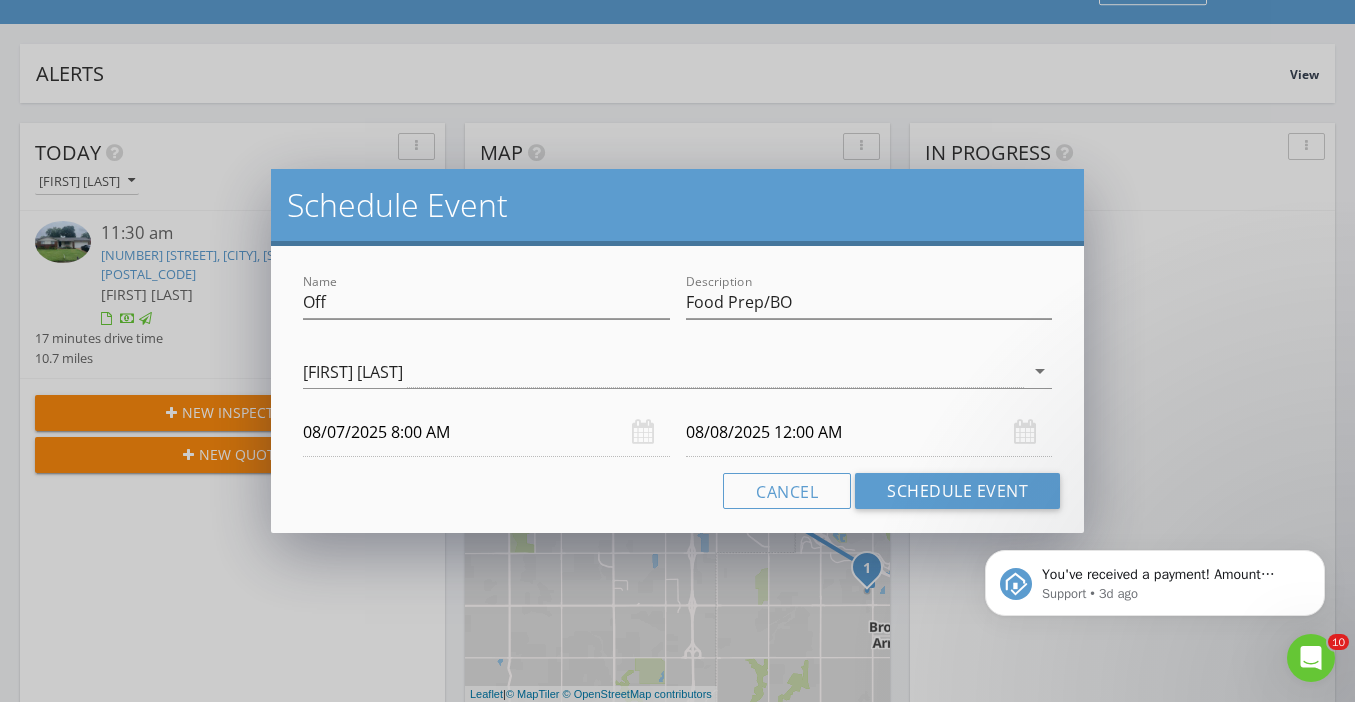 click at bounding box center [419, 1161] 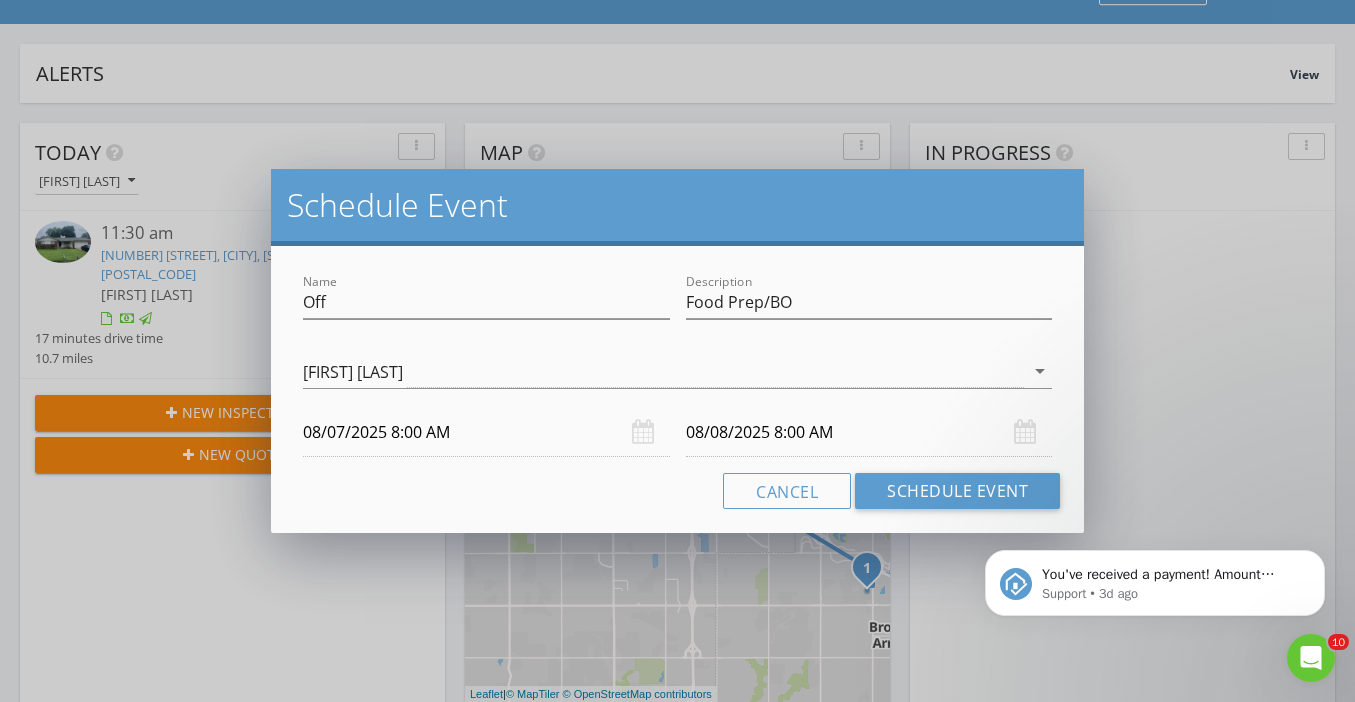 type on "09" 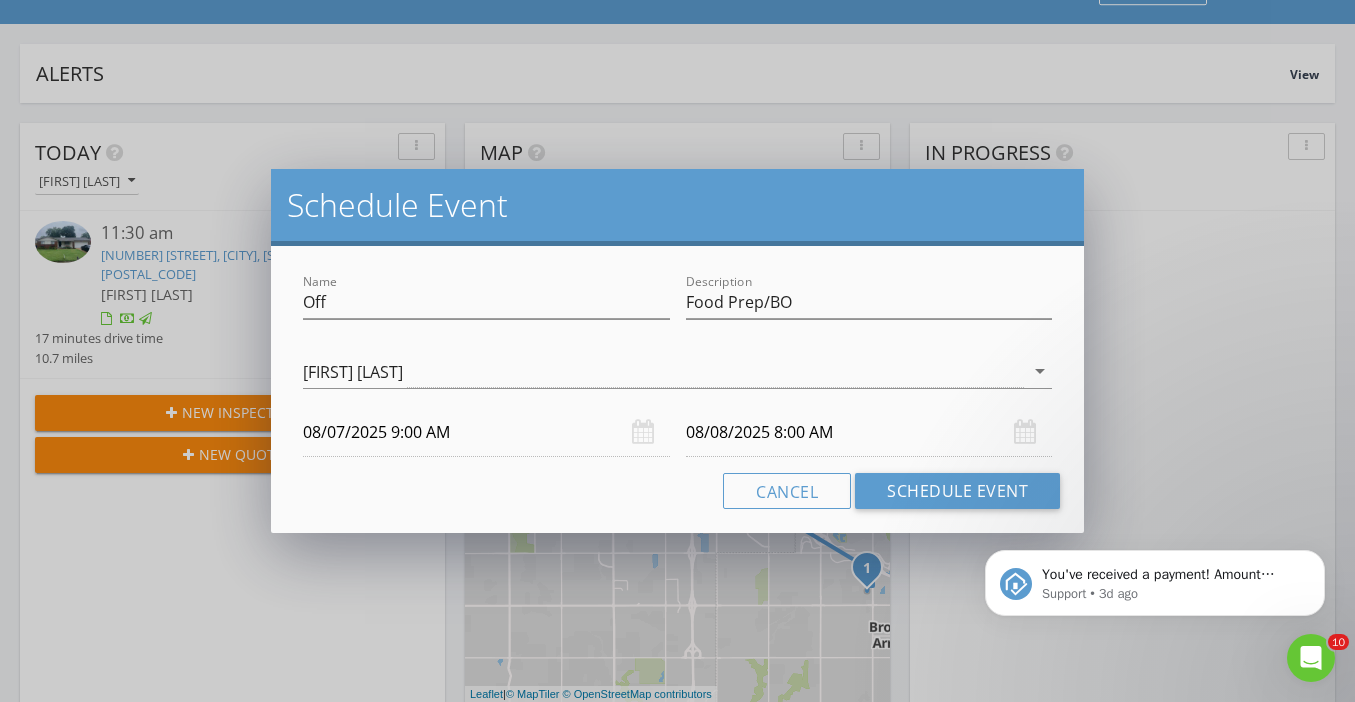click at bounding box center (419, 1161) 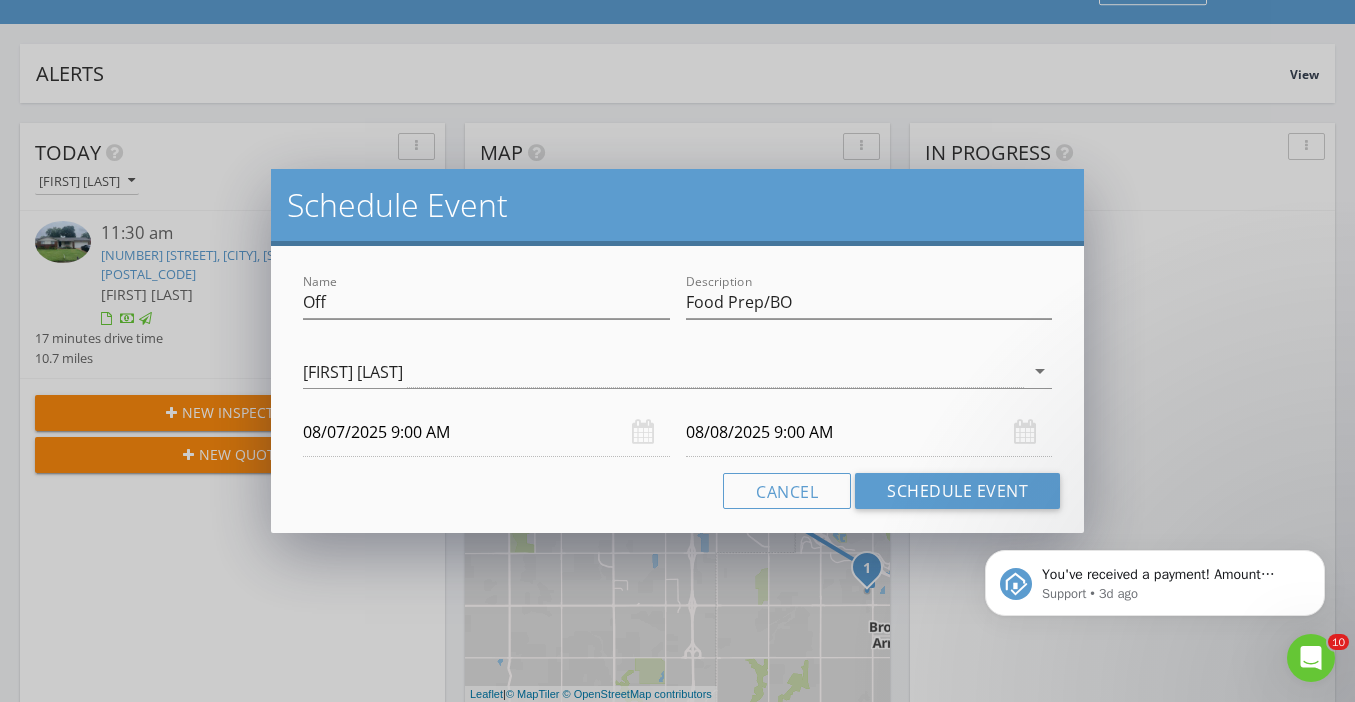 click on "08/08/2025 9:00 AM" at bounding box center [869, 432] 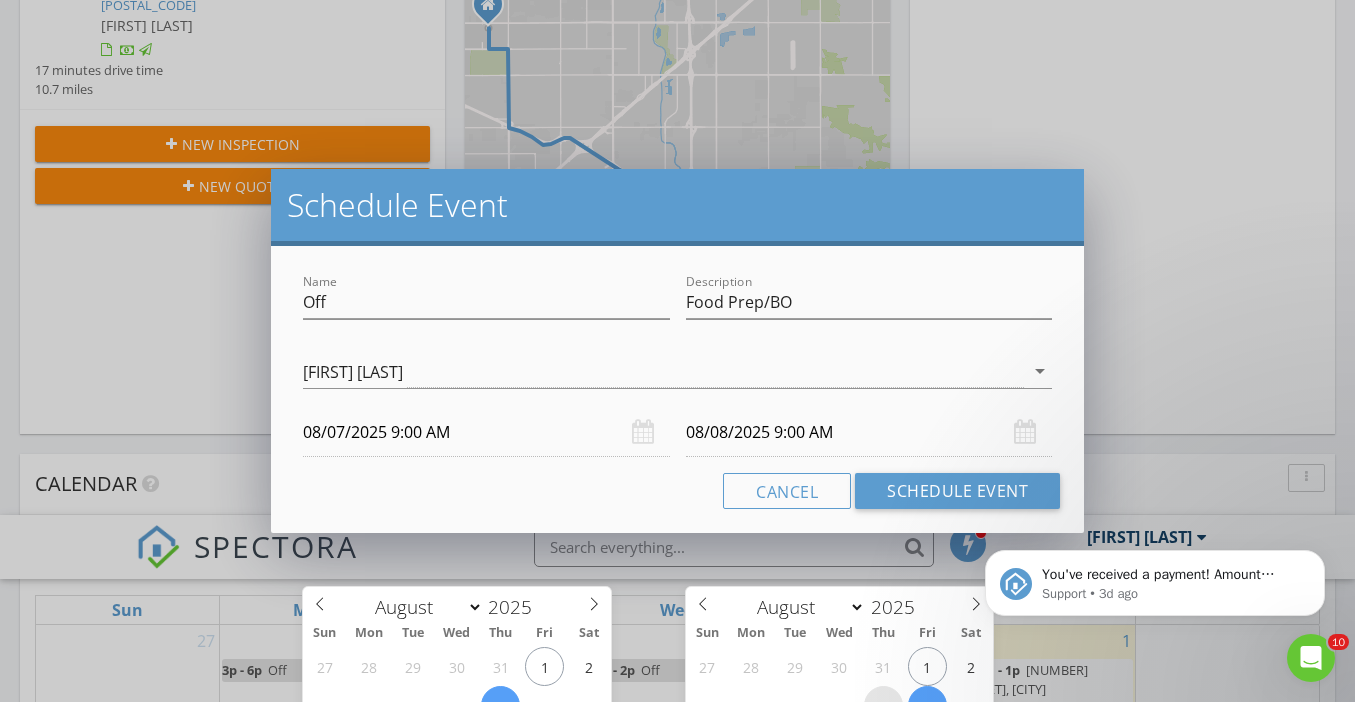 type on "08/07/2025 9:00 AM" 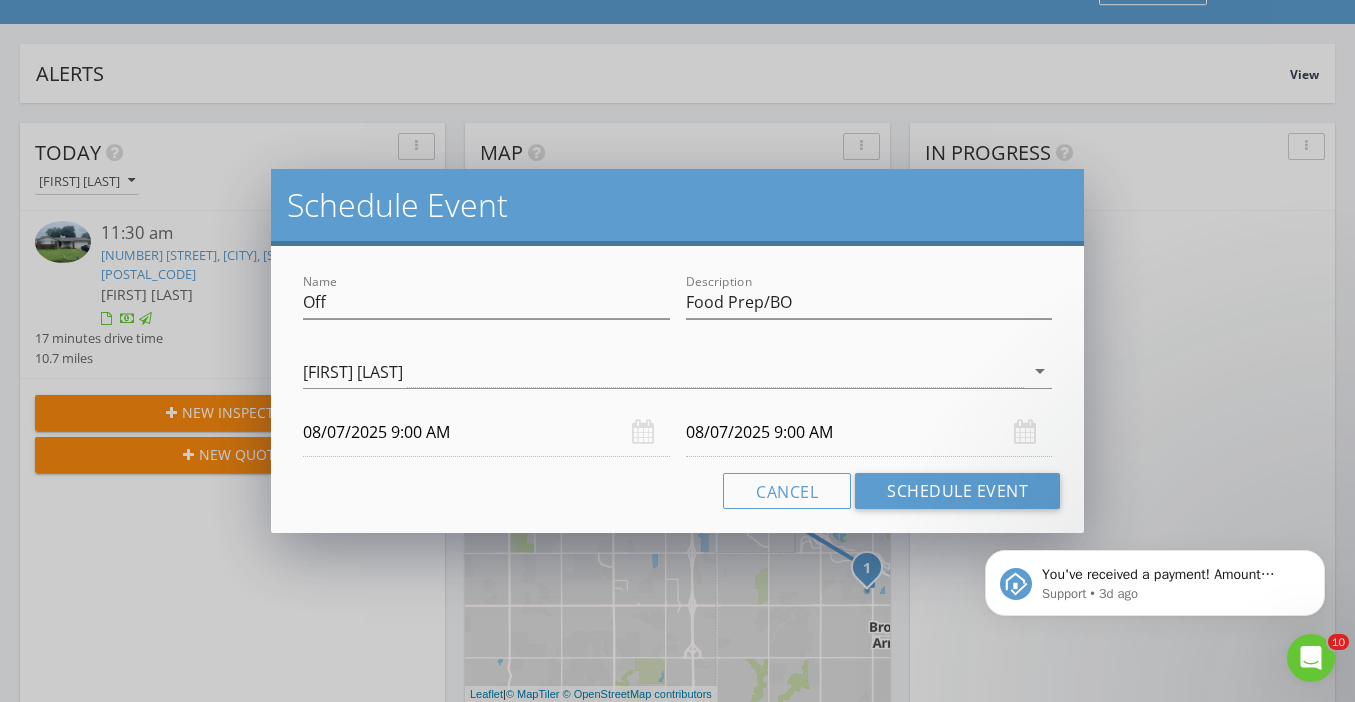 type on "10" 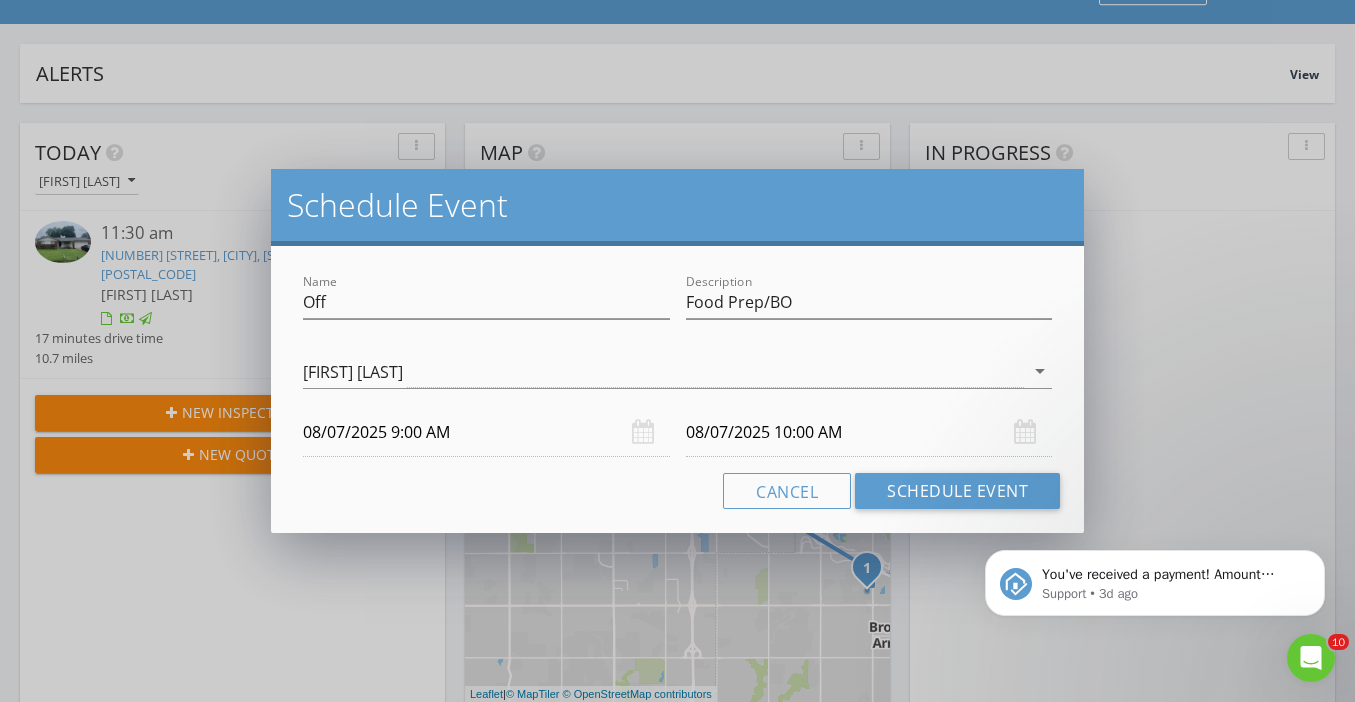click at bounding box center (802, 1161) 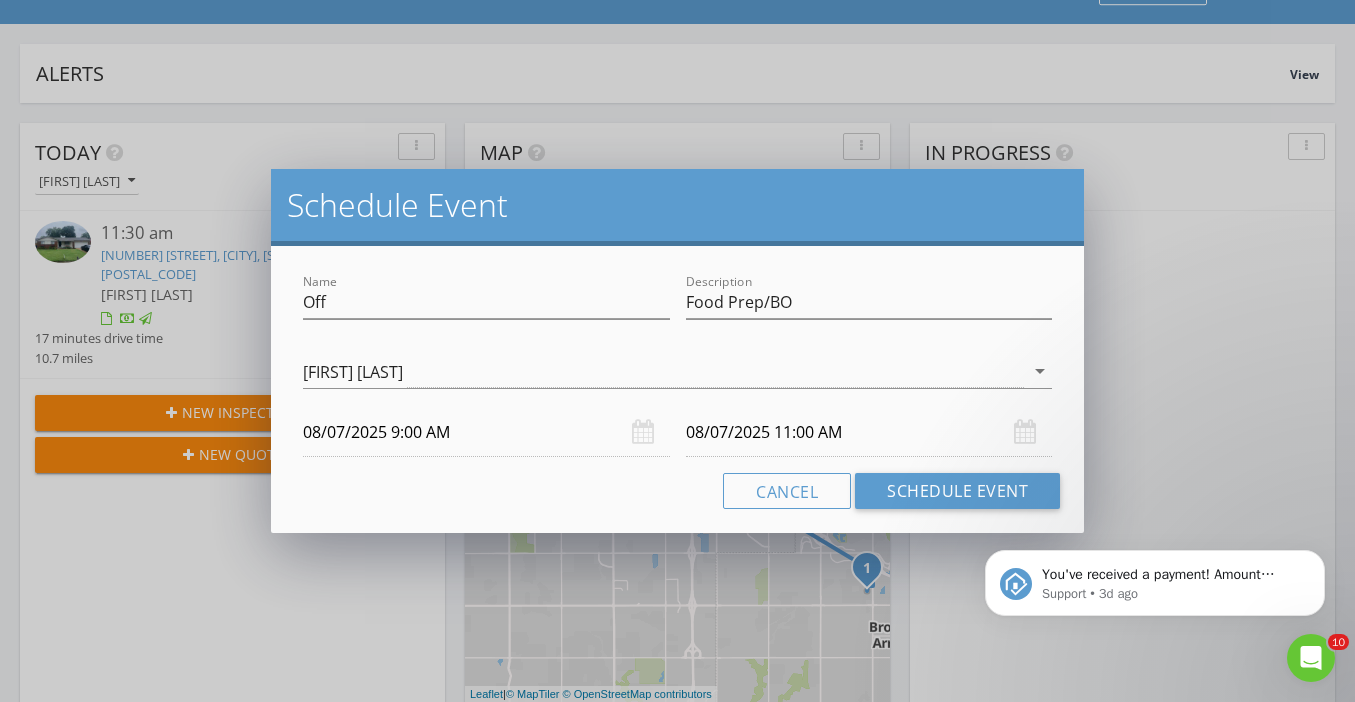 click at bounding box center [802, 1161] 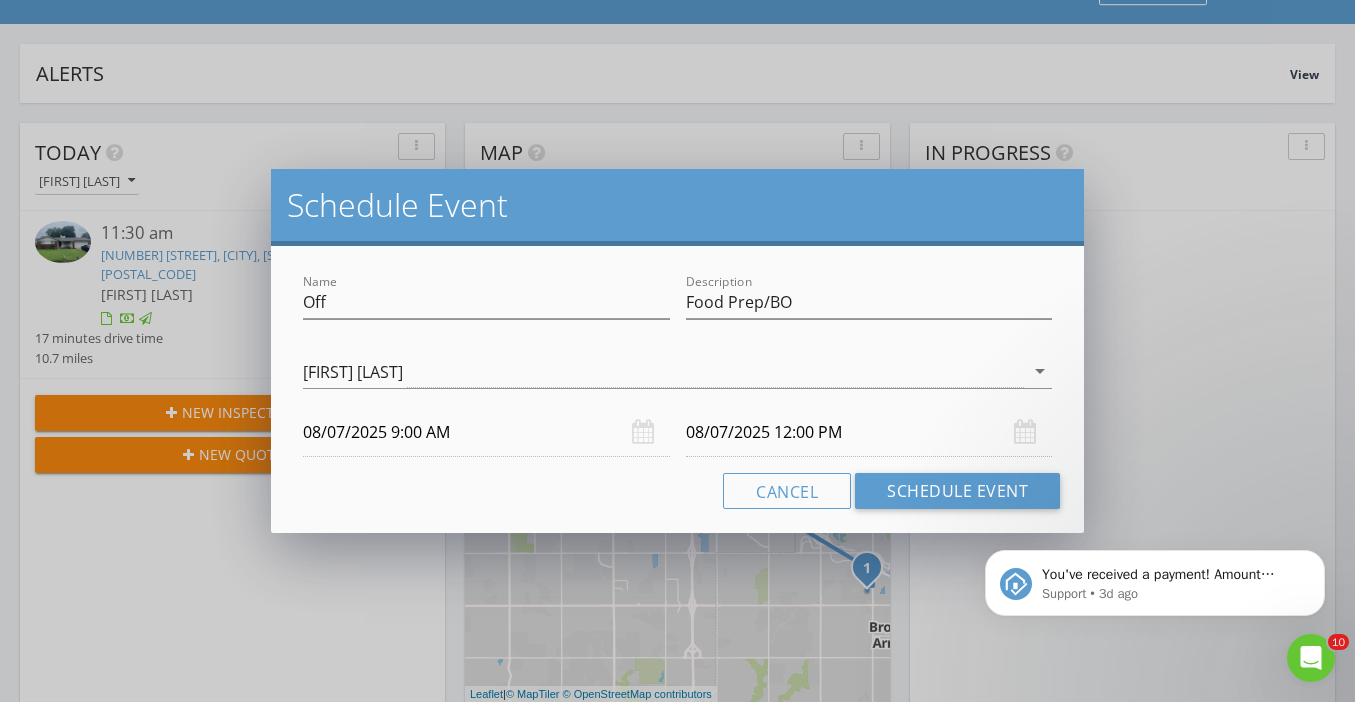 click at bounding box center [802, 1161] 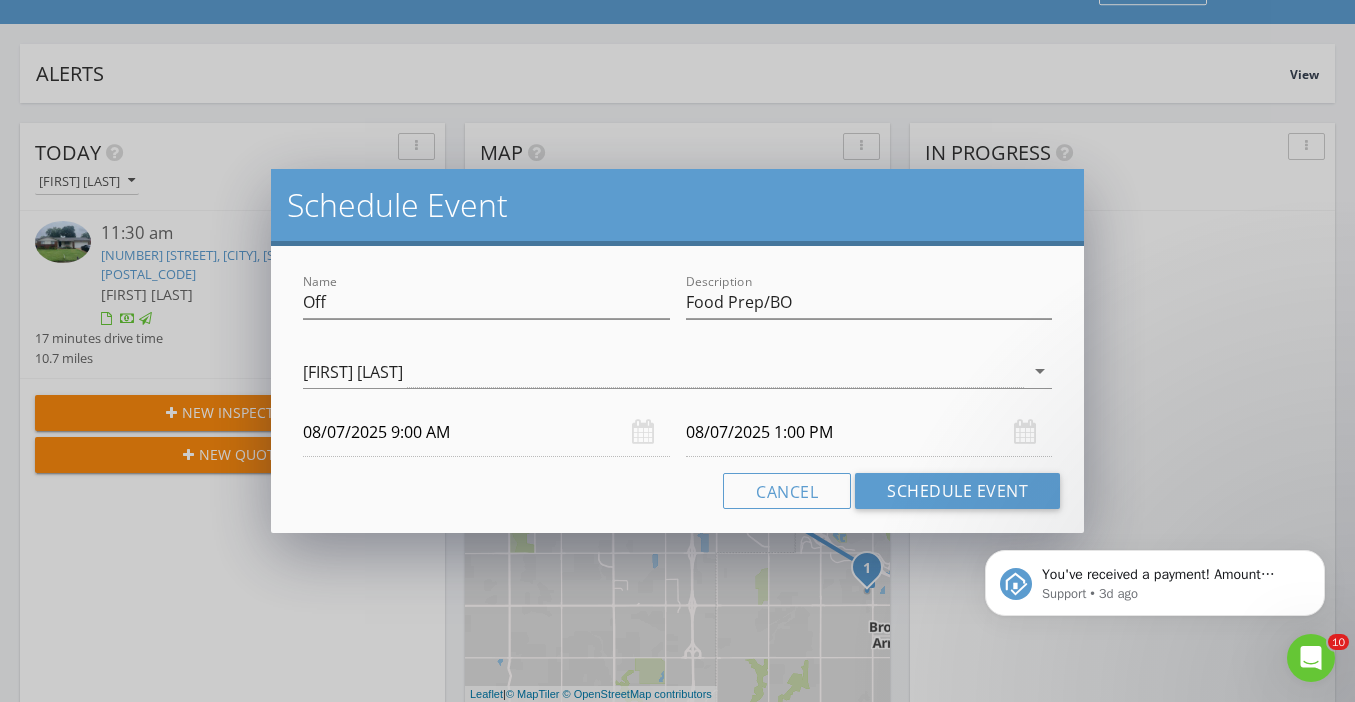 click at bounding box center (802, 1161) 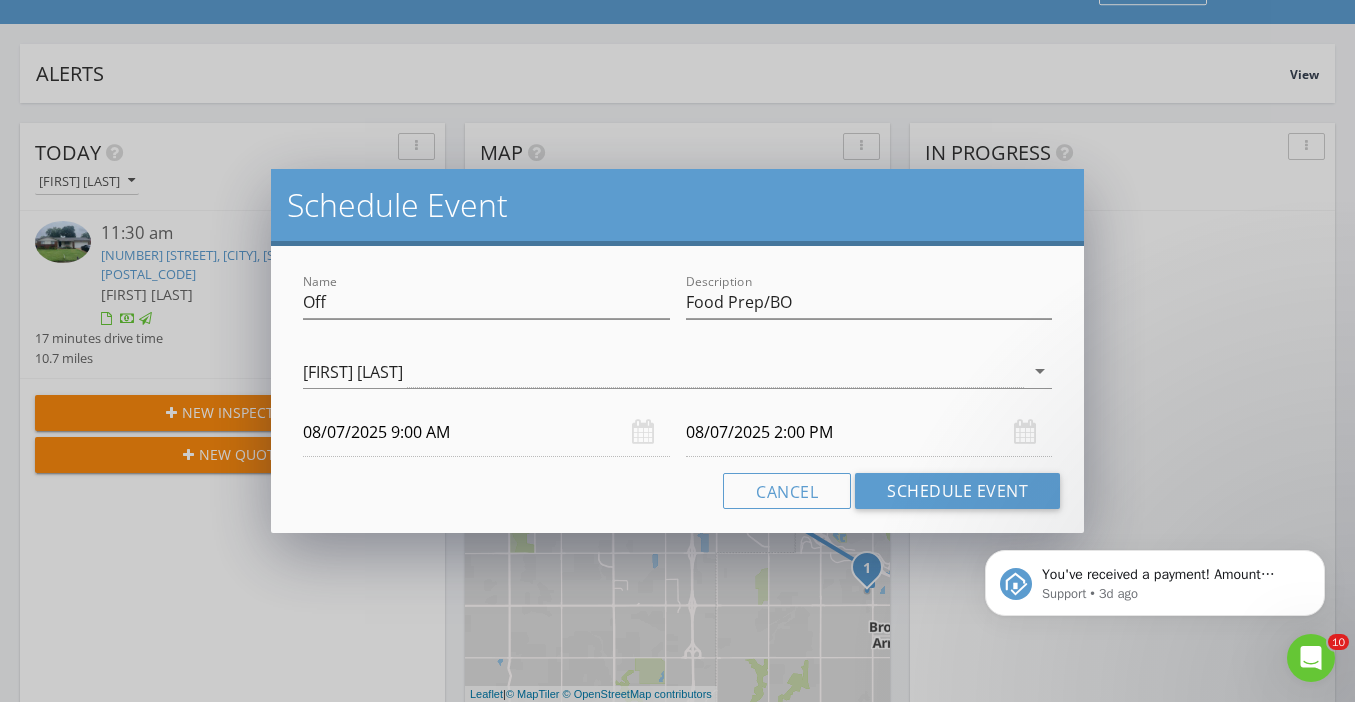 click at bounding box center [802, 1161] 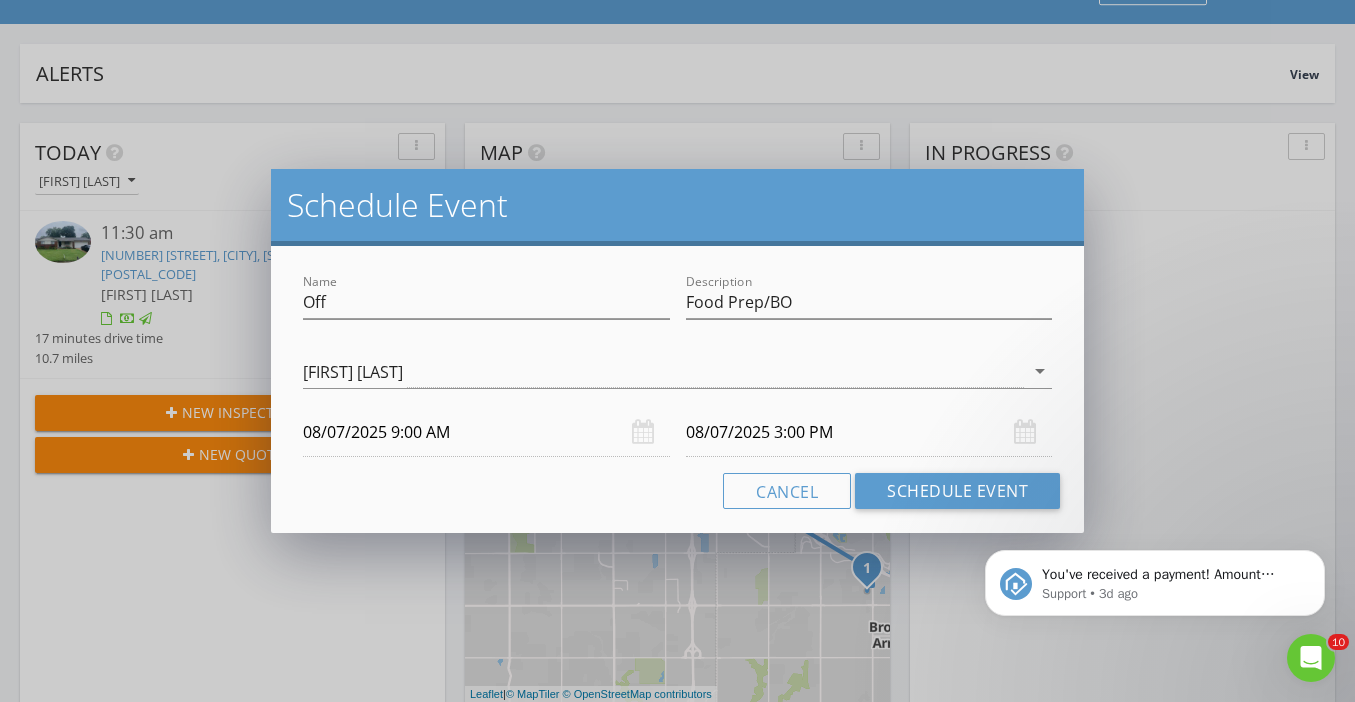 click at bounding box center (802, 1161) 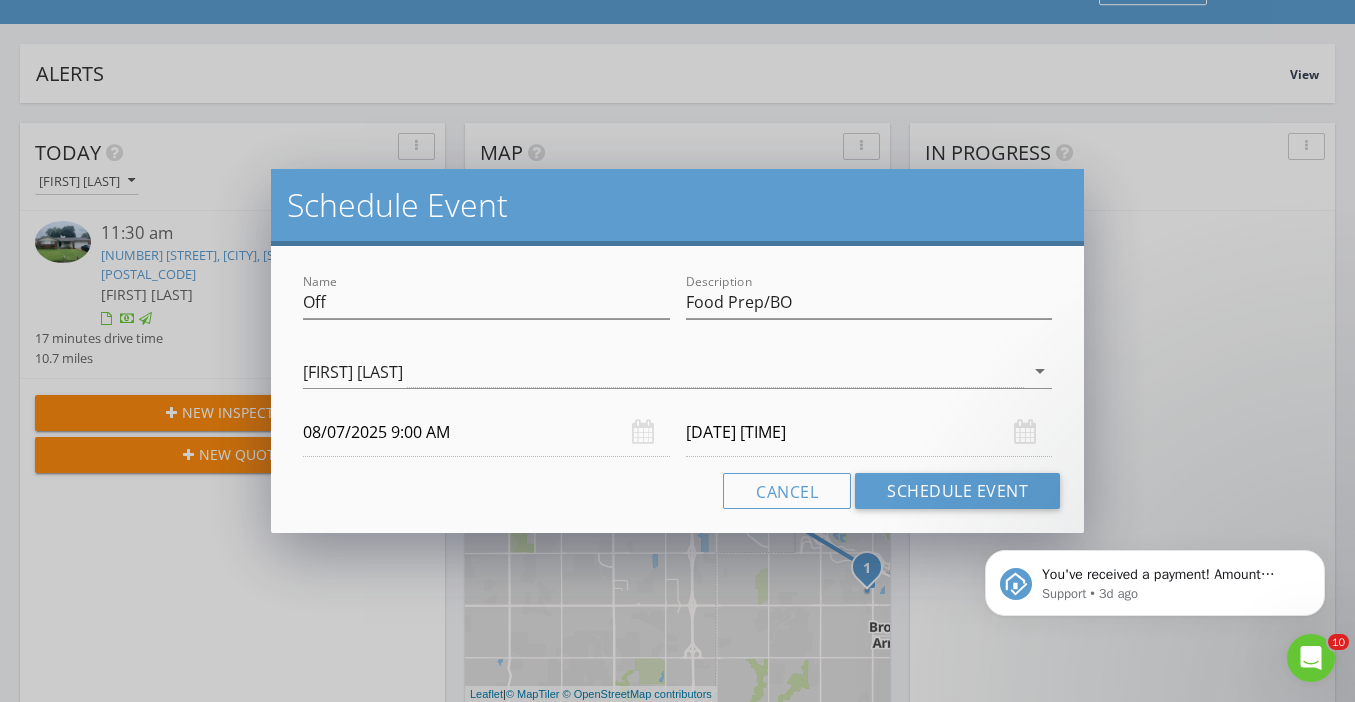 click at bounding box center (802, 1161) 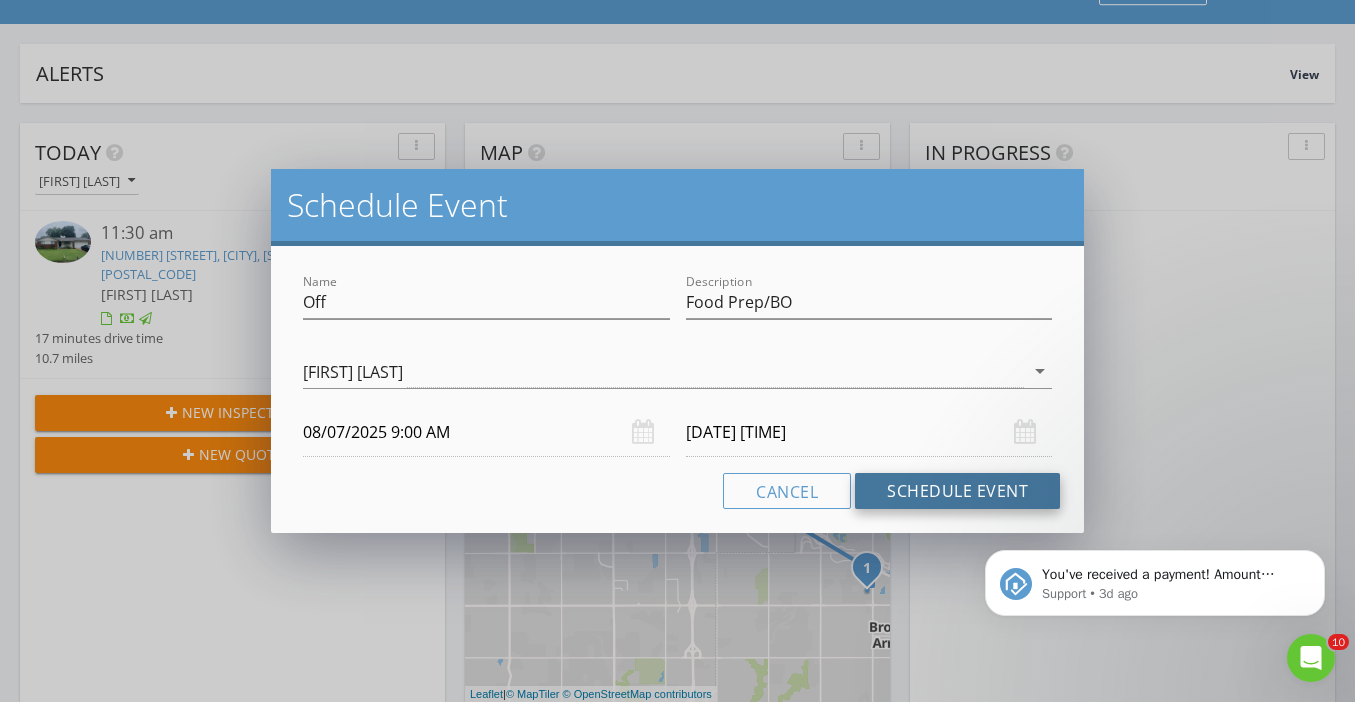 click on "Schedule Event" at bounding box center (957, 491) 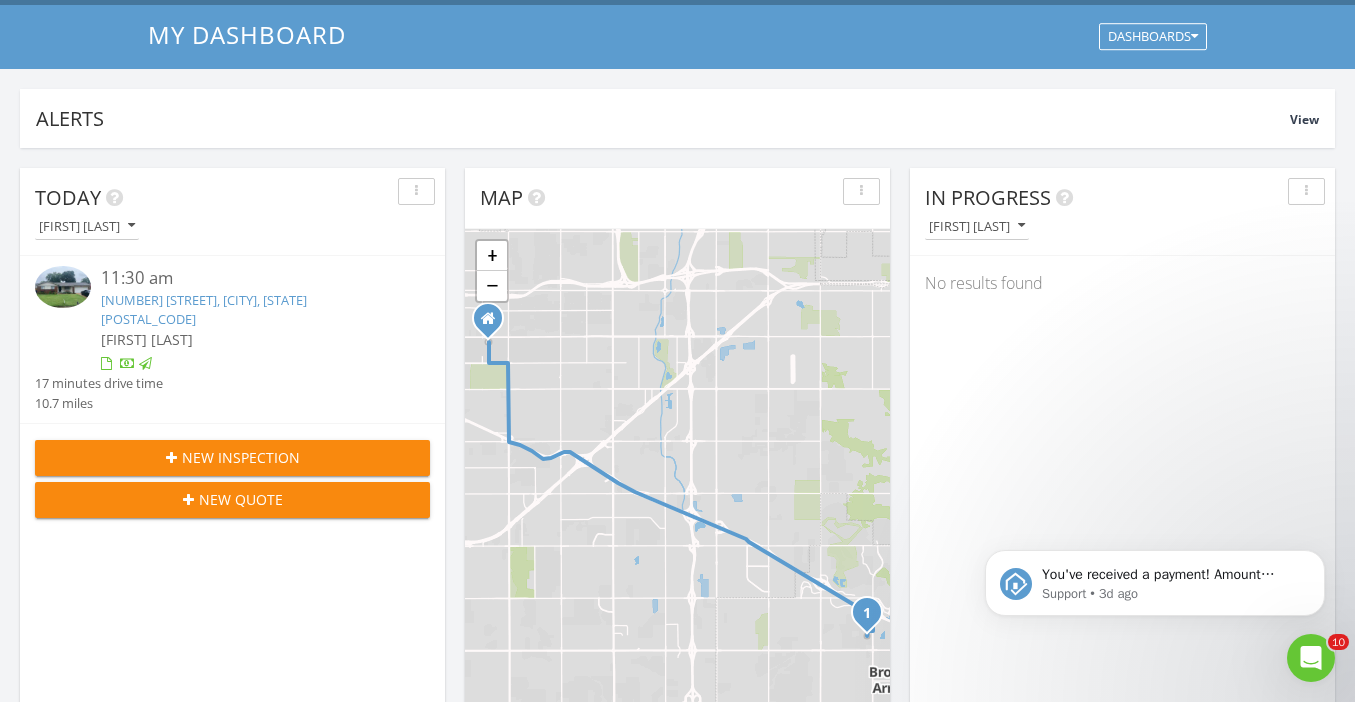 scroll, scrollTop: 889, scrollLeft: 0, axis: vertical 